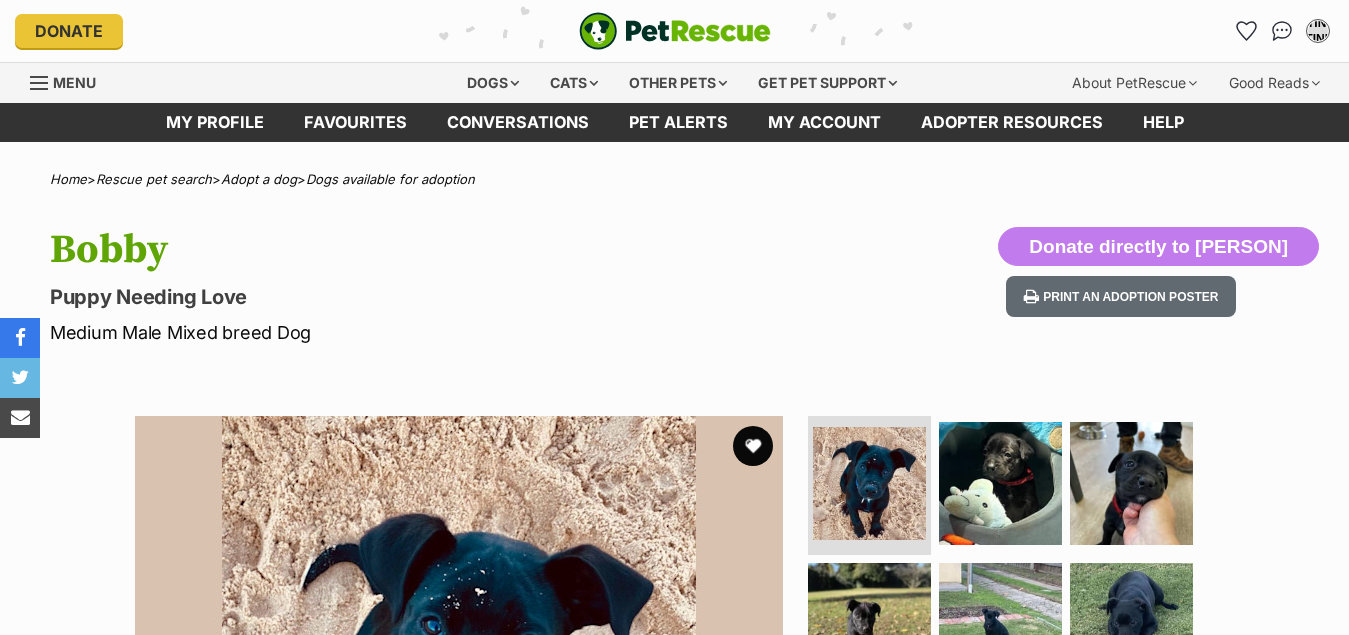 scroll, scrollTop: 0, scrollLeft: 0, axis: both 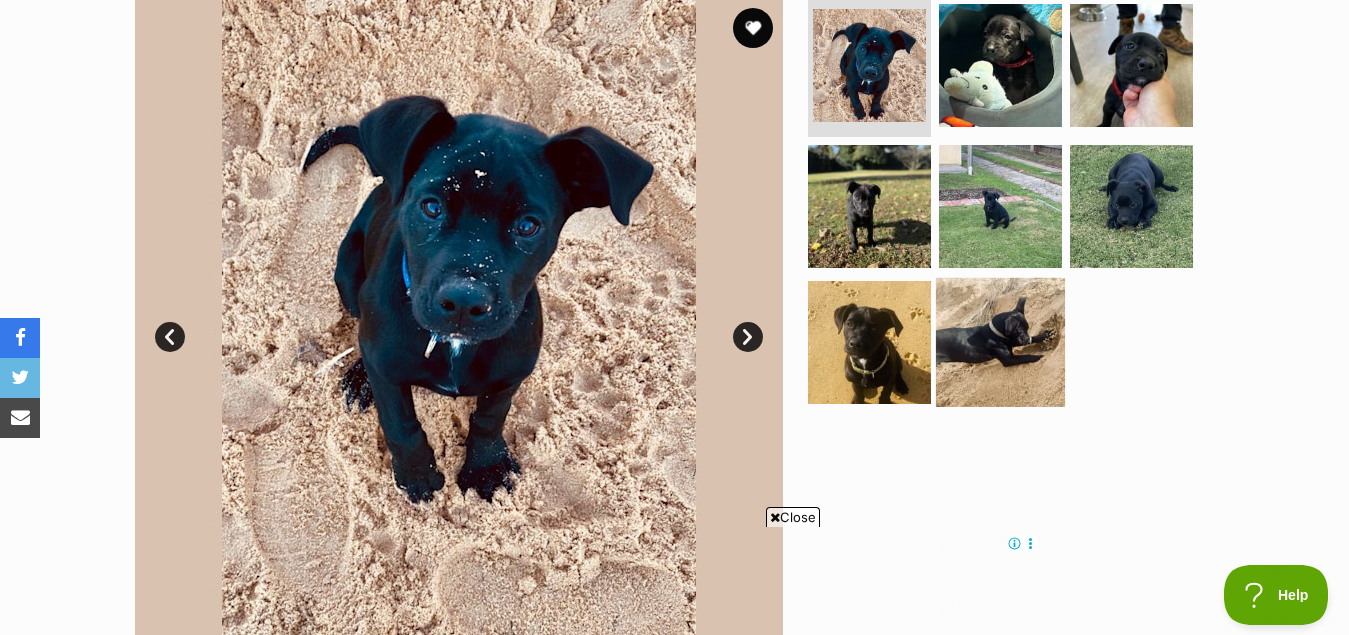 click at bounding box center [1000, 342] 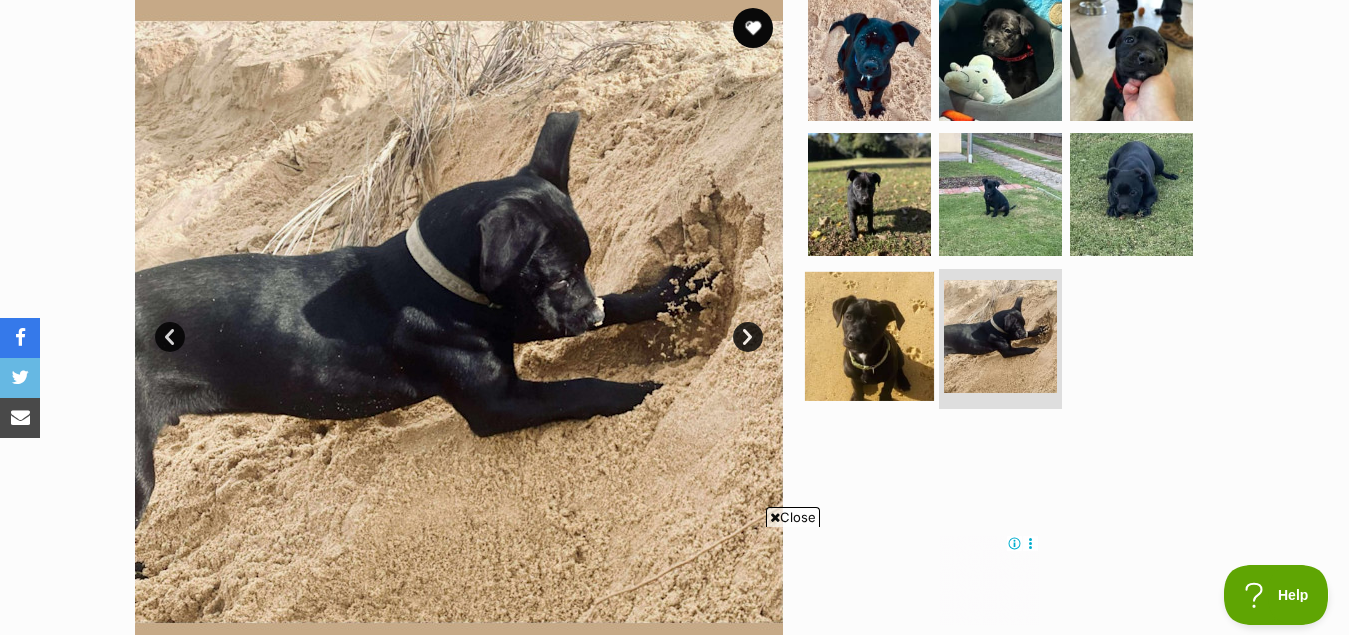 click at bounding box center [869, 336] 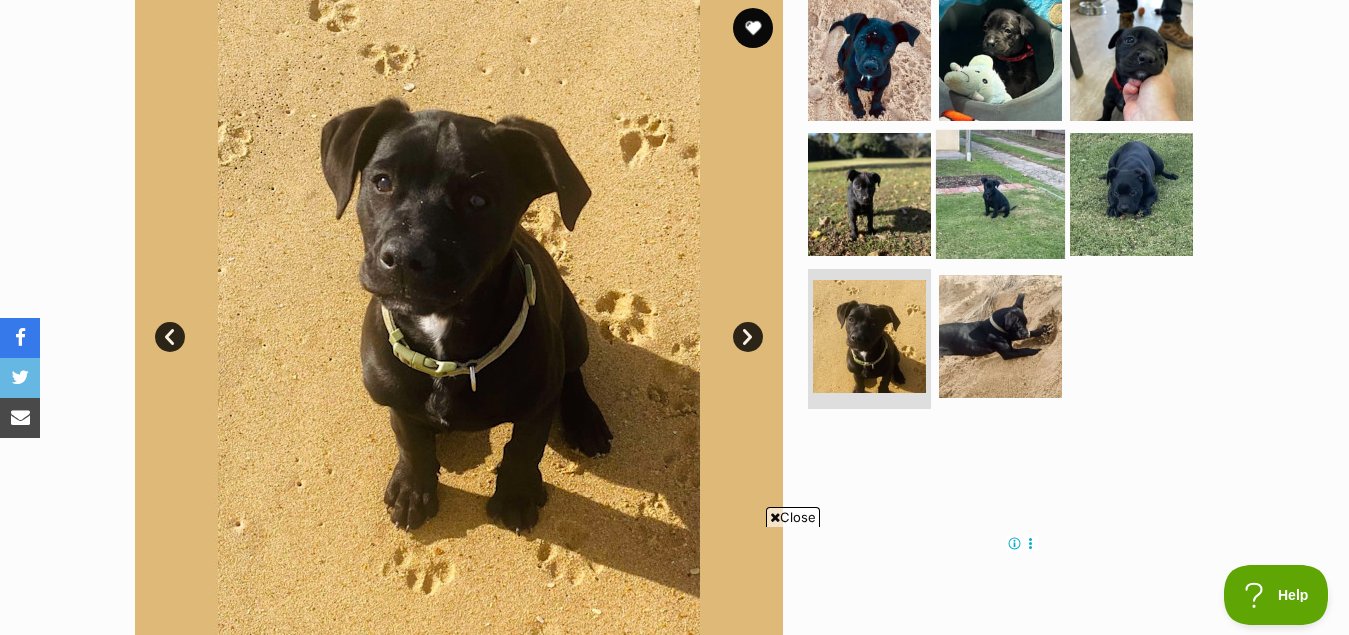 click at bounding box center (1000, 194) 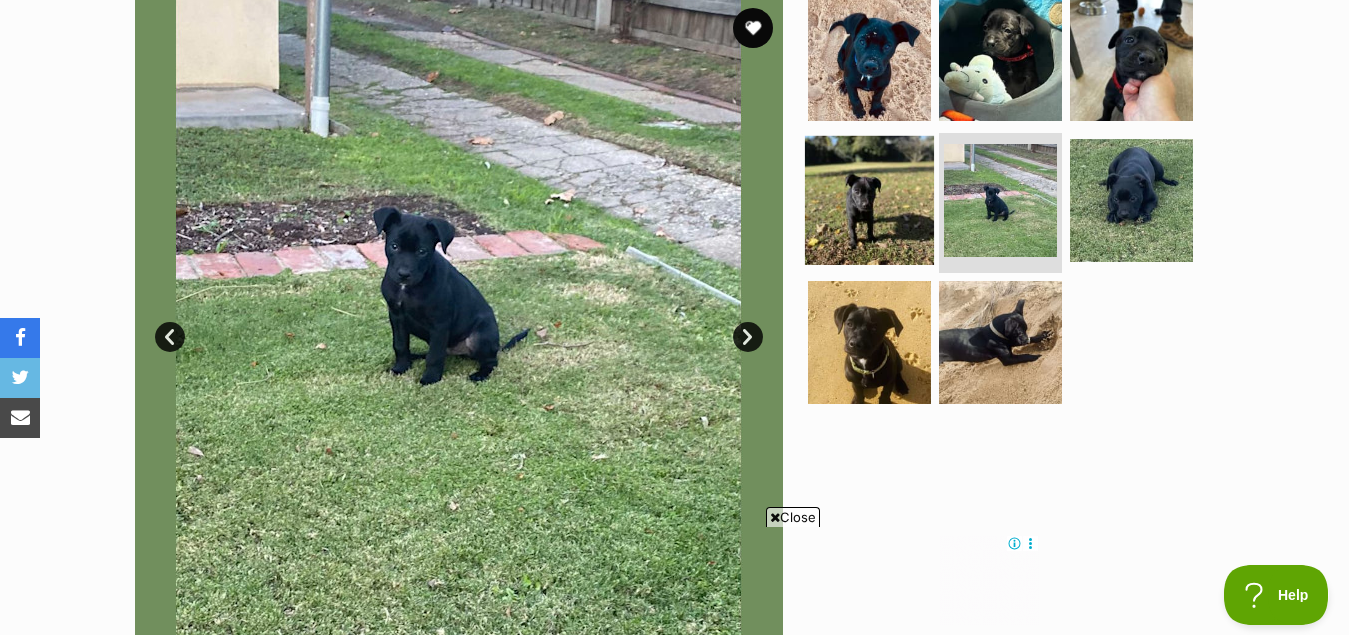 click at bounding box center [869, 200] 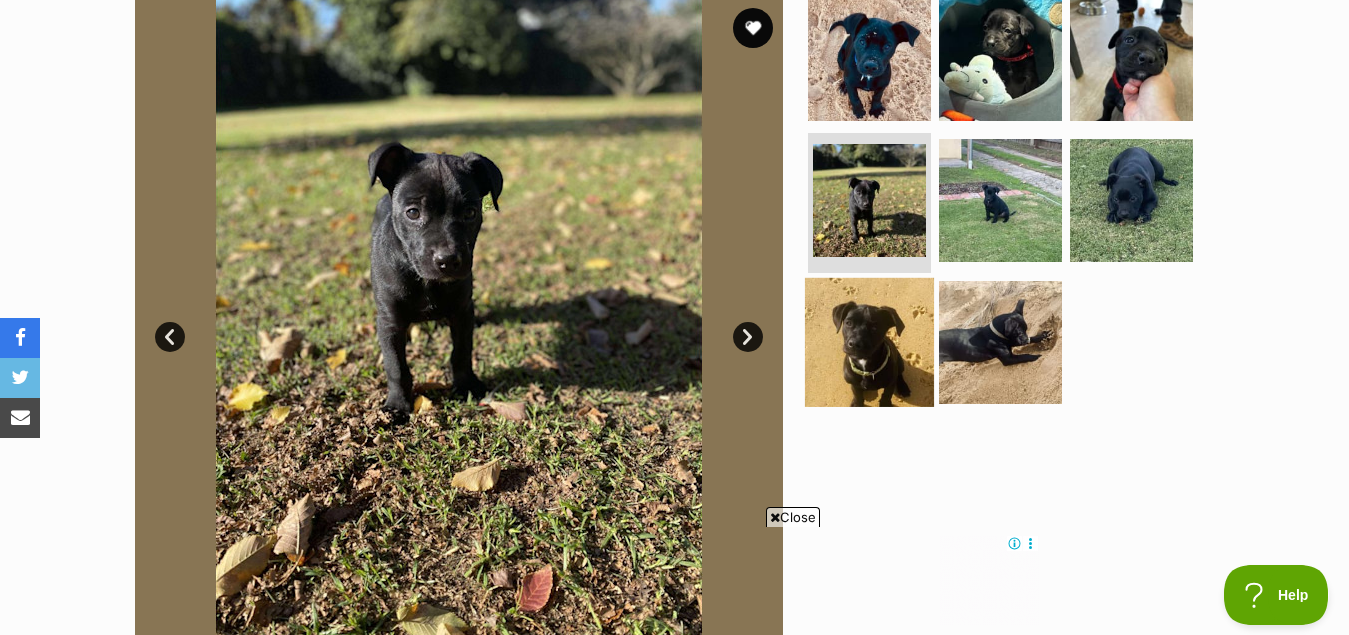 click at bounding box center (869, 342) 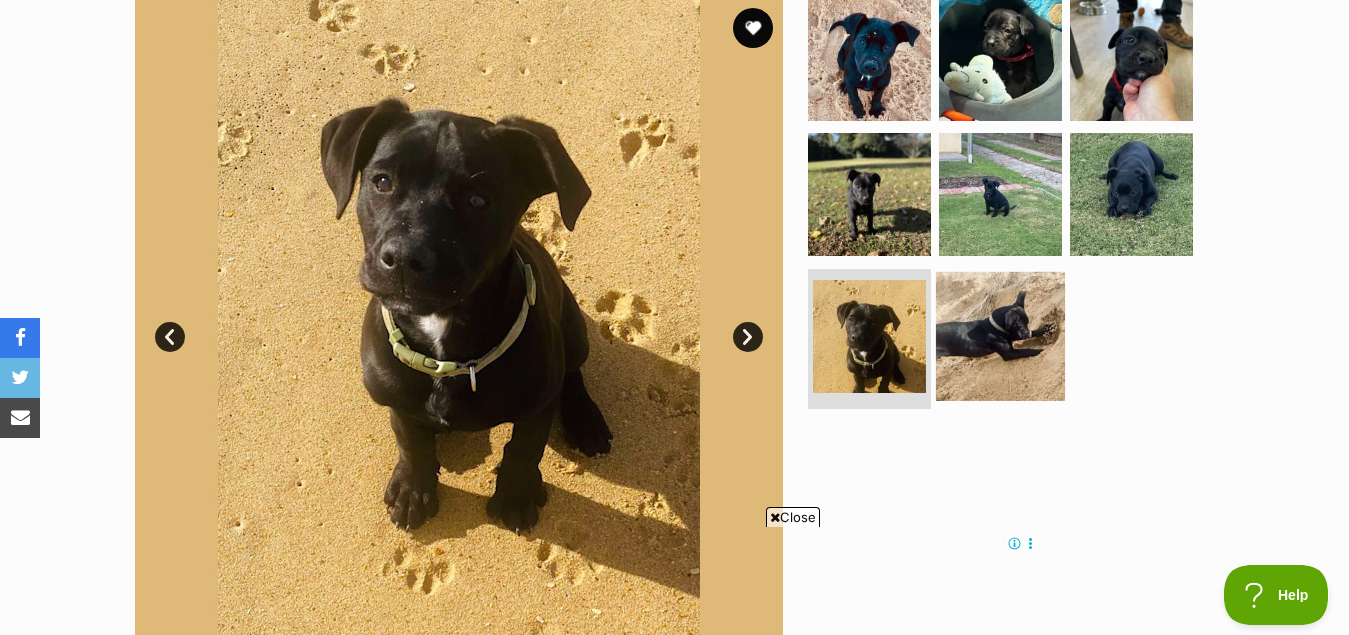 click at bounding box center [1000, 336] 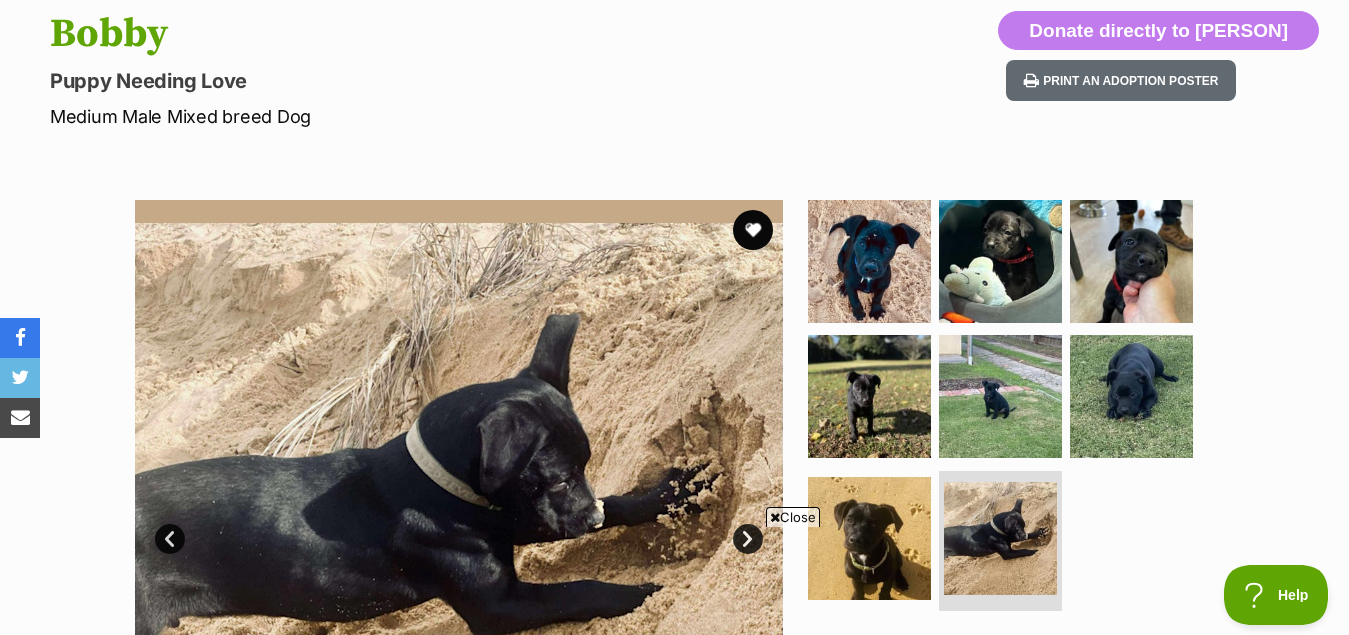 scroll, scrollTop: 0, scrollLeft: 0, axis: both 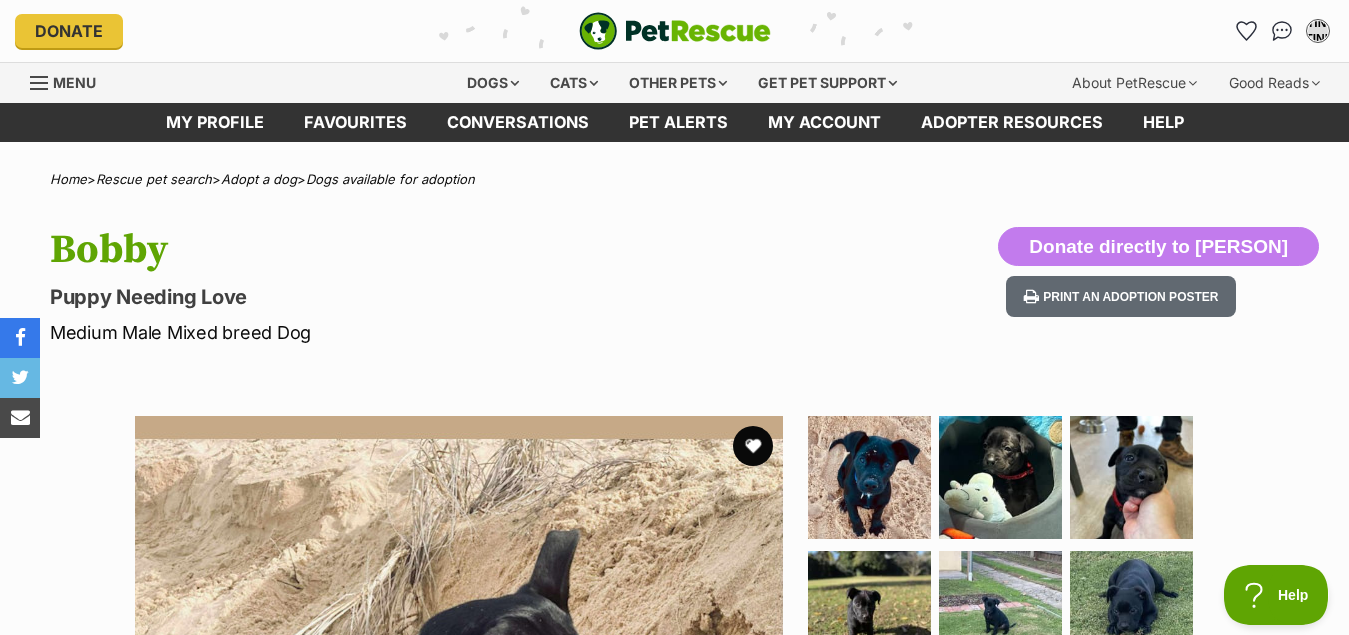 click on "Available
8
of 8 images
8
of 8 images
8
of 8 images
8
of 8 images
8
of 8 images
8
of 8 images
8
of 8 images
8
of 8 images
Next Prev 1 2 3 4 5 6 7 8" at bounding box center [674, 725] 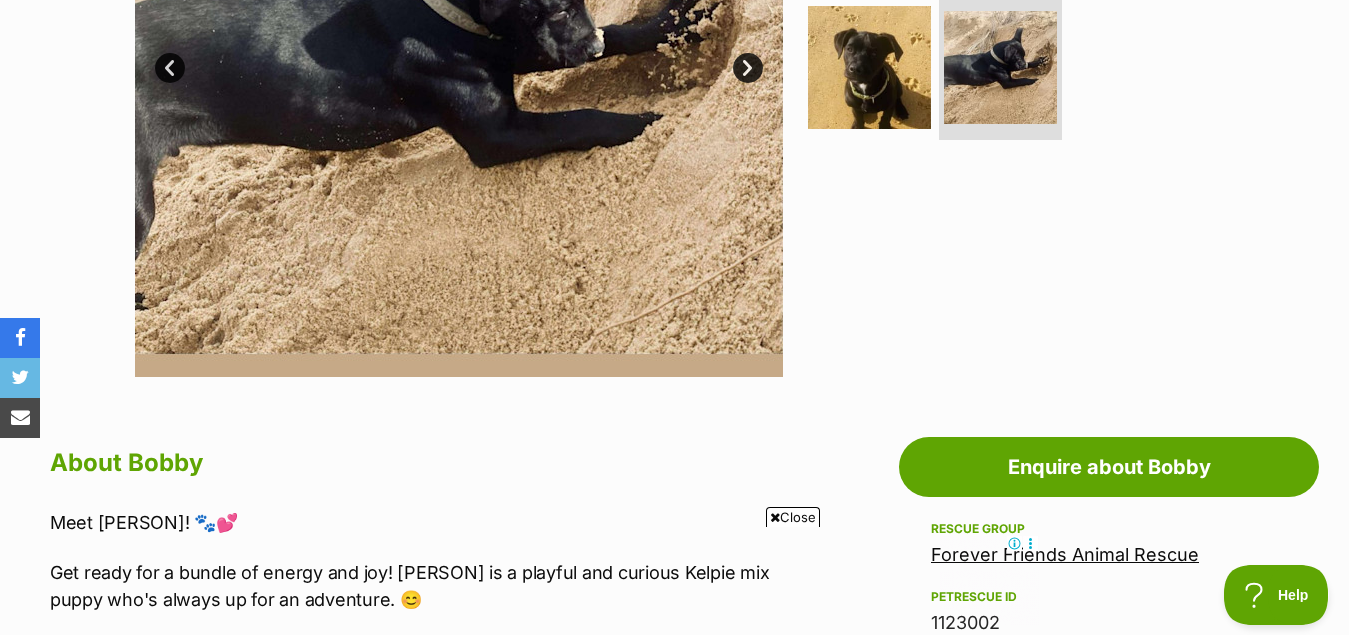 click on "Home
>
Rescue pet search
>
Adopt a dog
>
Dogs available for adoption
Bobby
Puppy Needing Love
Medium Male Mixed breed Dog
Donate directly to Bobby
Print an adoption poster
Available
8
of 8 images
8
of 8 images
8
of 8 images
8
of 8 images
8
of 8 images
8
of 8 images
8
of 8 images
8
of 8 images
Next Prev 1 2 3 4 5 6 7 8
Donate to Bobby
Donate to Bobby at Forever Friends Animal Rescue via Shout
Advertisement
Adoption information
I've been adopted!
This pet is no longer available
On Hold
Enquire about Bobby
Find available pets like this!
Rescue group
Forever Friends Animal Rescue
PetRescue ID
1123002
Location
Sale, VIC
Age" at bounding box center (674, 978) 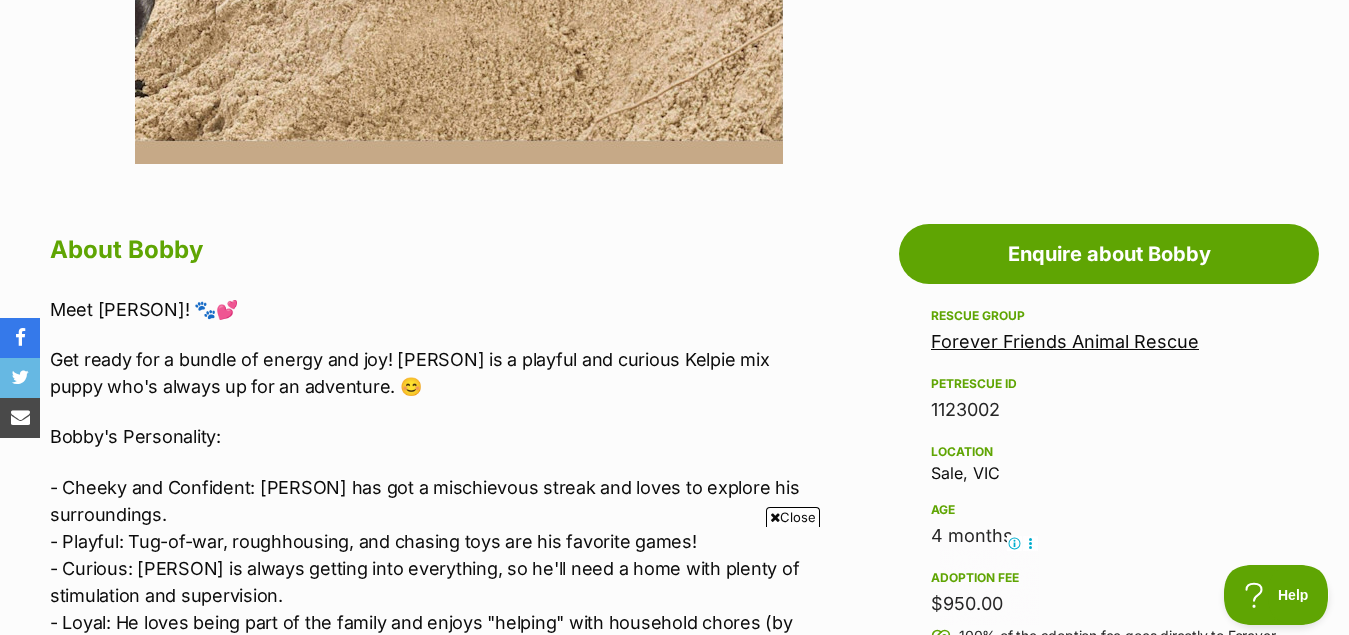 click on "1123002" at bounding box center [1109, 410] 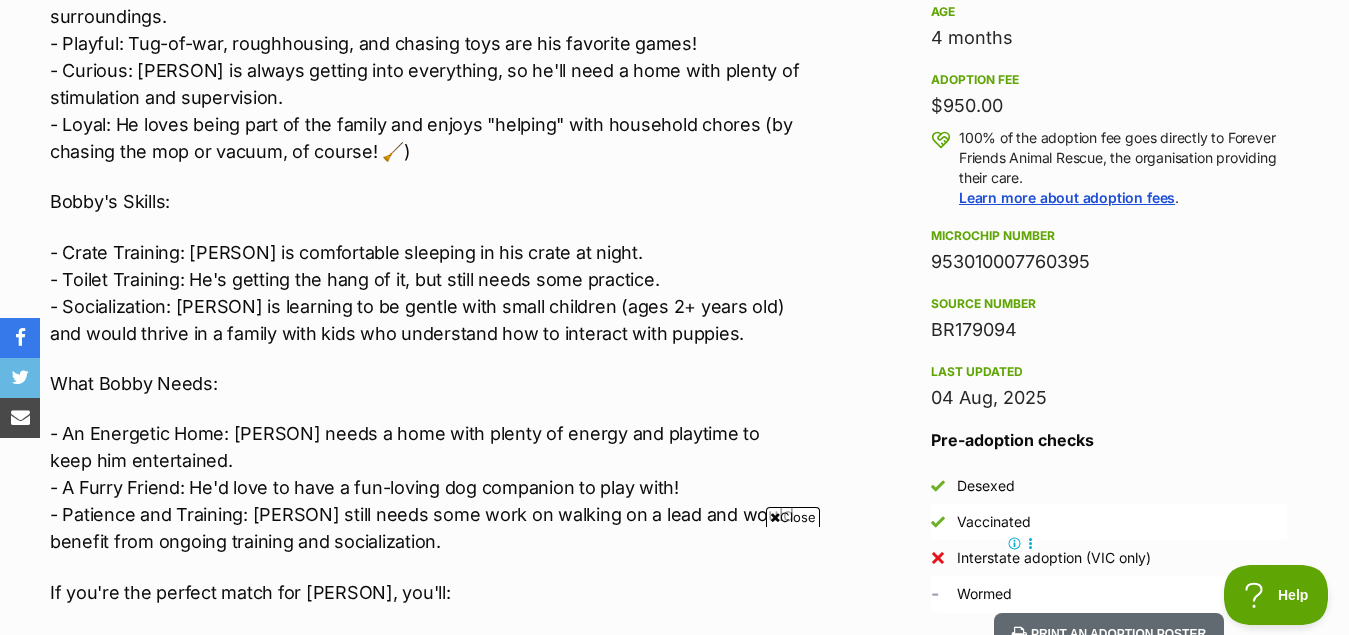 click on "Donate to Bobby
Donate to Bobby at Forever Friends Animal Rescue via Shout
Advertisement
Adoption information
I've been adopted!
This pet is no longer available
On Hold
Enquire about Bobby
Find available pets like this!
Rescue group
Forever Friends Animal Rescue
PetRescue ID
1123002
Location
Sale, VIC
Age
4 months
Adoption fee
$950.00
100% of the adoption fee goes directly to Forever Friends Animal Rescue, the organisation providing their care.
Learn more about adoption fees .
Microchip number
953010007760395
Source number
BR179094
Last updated
04 Aug, 2025
Pre-adoption checks
Desexed
Vaccinated
Interstate adoption (VIC only)
-
Wormed
About Bobby
Meet Bobby! 🐾💕
Bobby's Personality:
Bobby's Skills:
What Bobby Needs:" at bounding box center [674, 733] 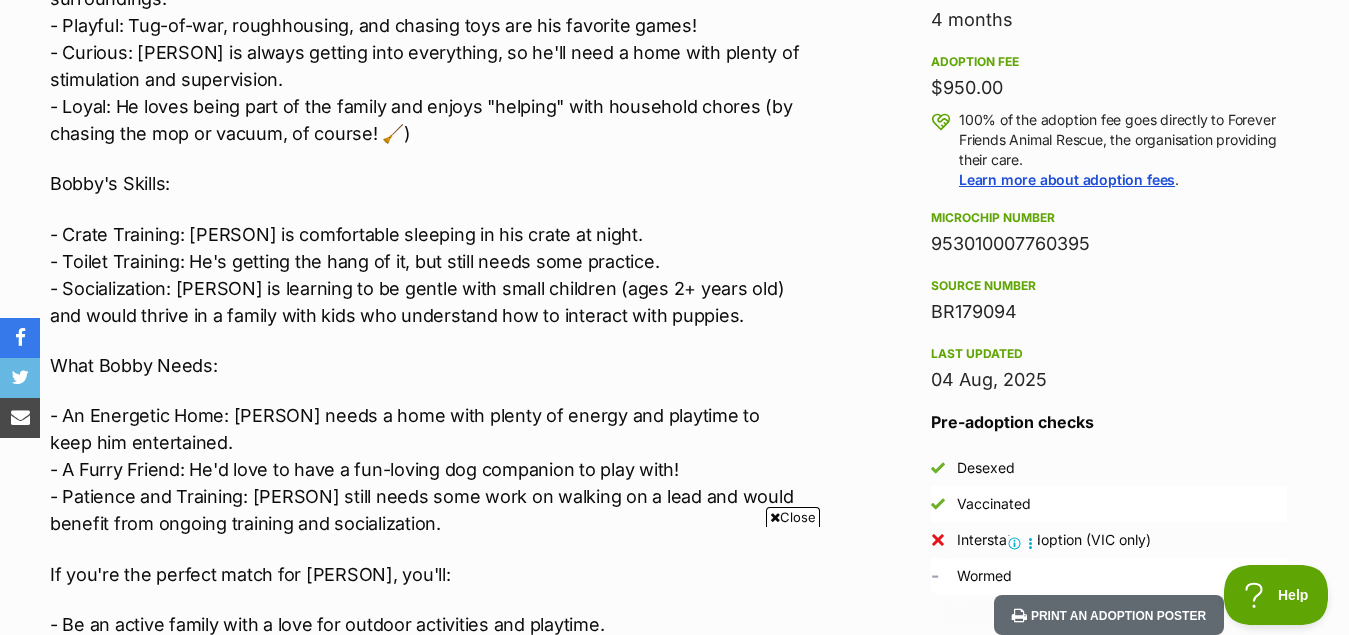 scroll, scrollTop: 1415, scrollLeft: 0, axis: vertical 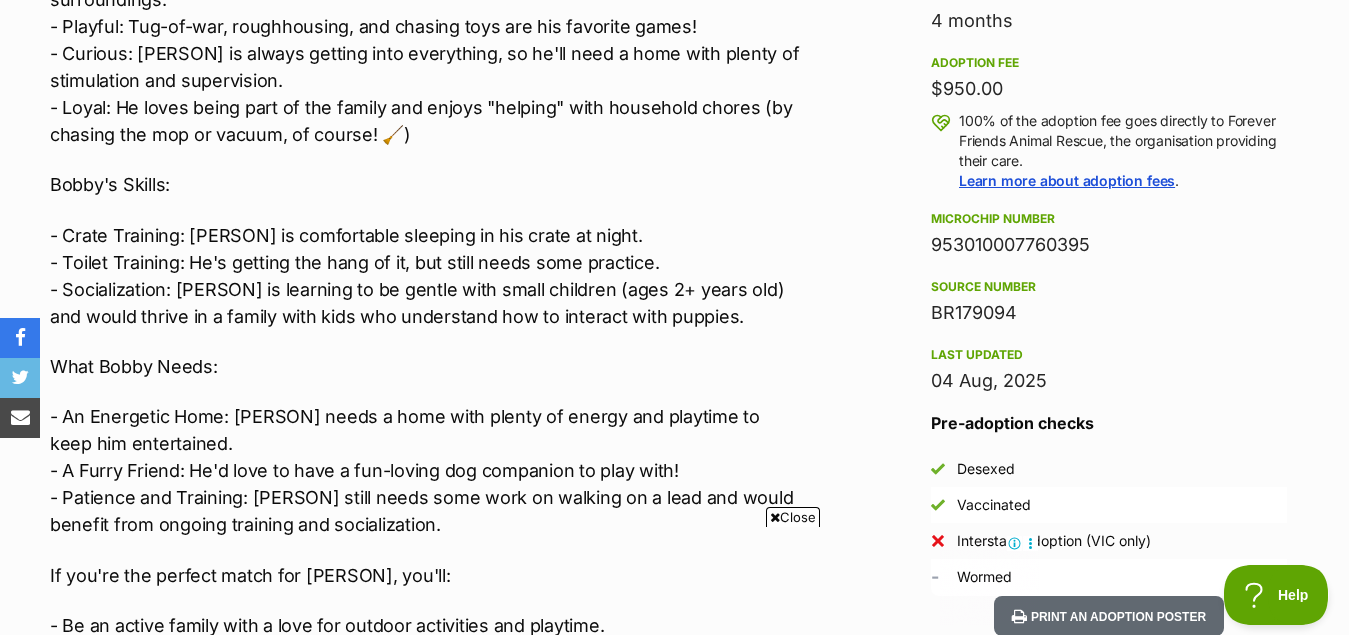 click on "Pre-adoption checks" at bounding box center [1109, 423] 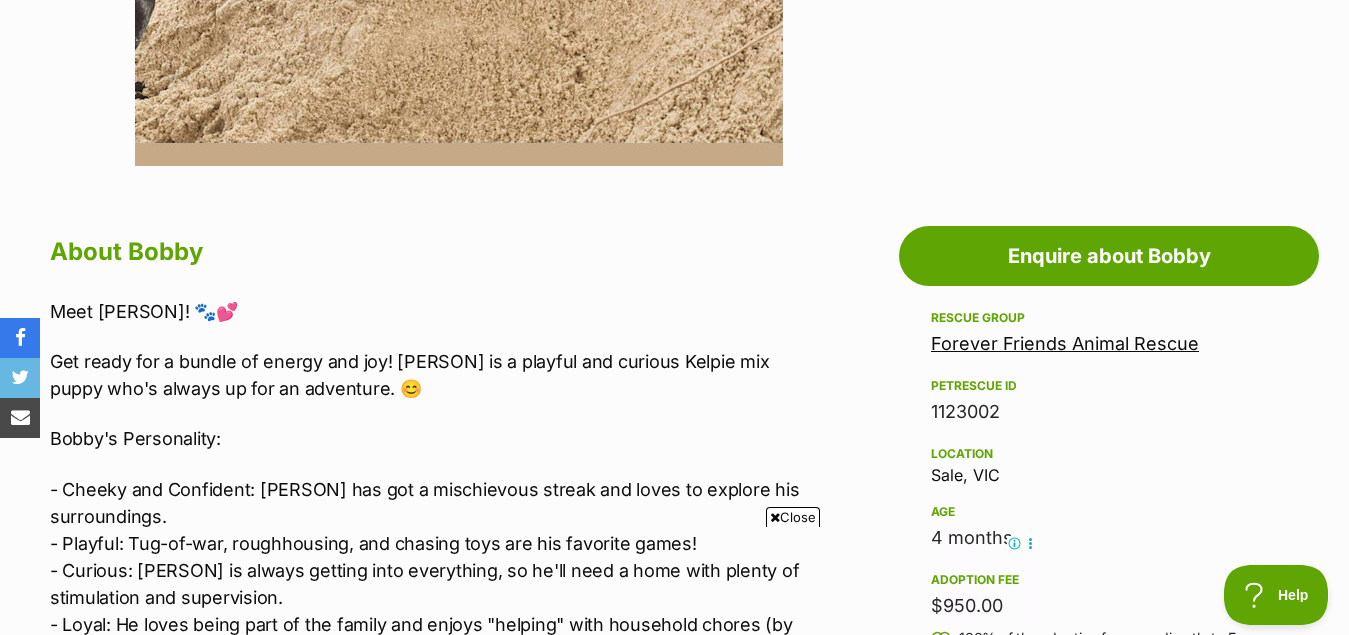 click on "1123002" at bounding box center (1109, 412) 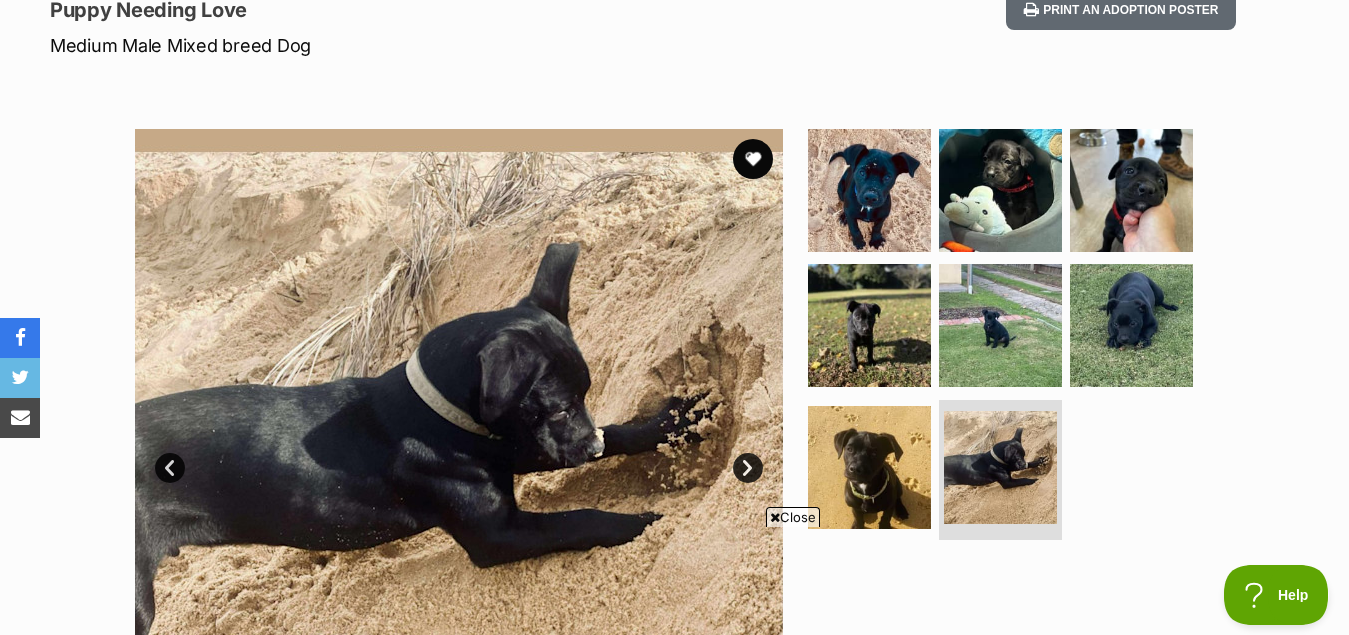 scroll, scrollTop: 0, scrollLeft: 0, axis: both 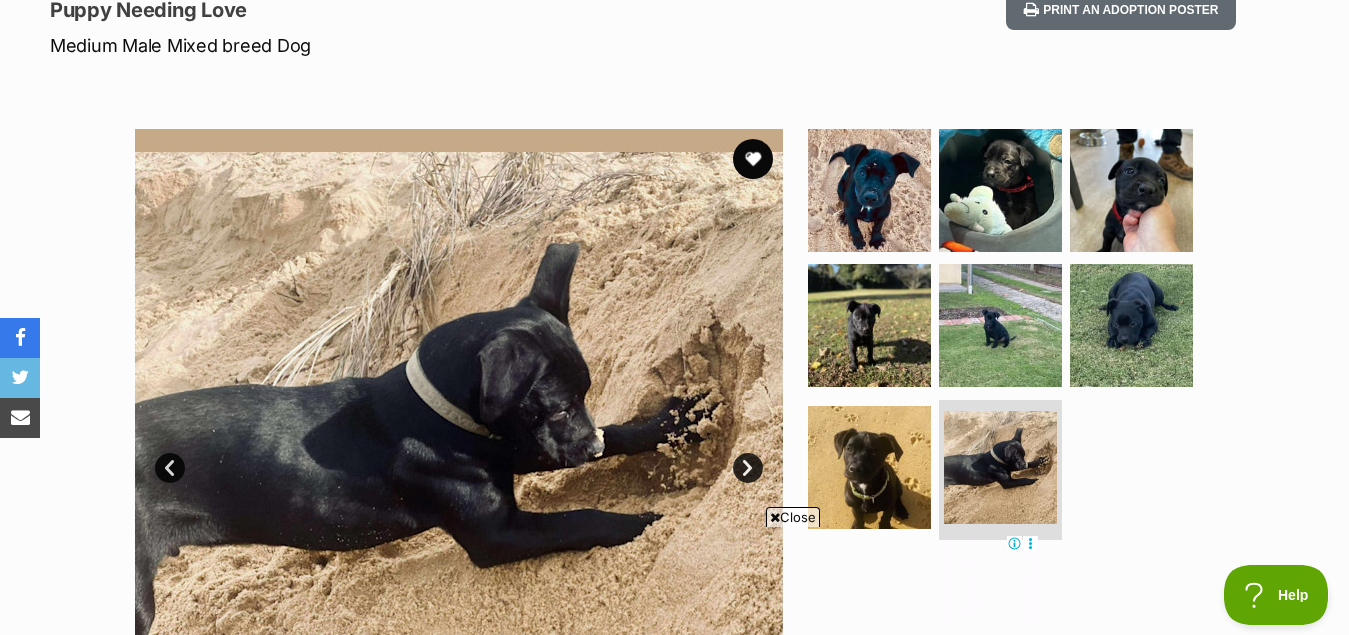 click on "Available
8
of 8 images
8
of 8 images
8
of 8 images
8
of 8 images
8
of 8 images
8
of 8 images
8
of 8 images
8
of 8 images
Next Prev 1 2 3 4 5 6 7 8" at bounding box center (674, 438) 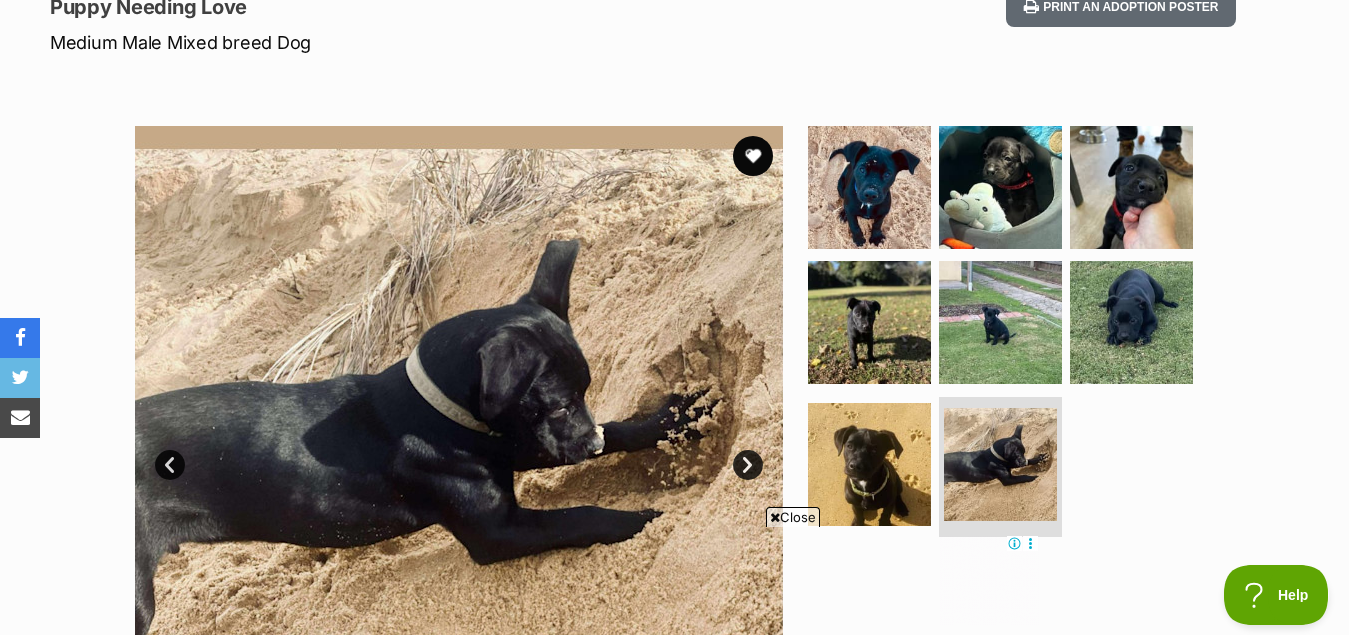 click on "Available
8
of 8 images
8
of 8 images
8
of 8 images
8
of 8 images
8
of 8 images
8
of 8 images
8
of 8 images
8
of 8 images
Next Prev 1 2 3 4 5 6 7 8" at bounding box center [674, 435] 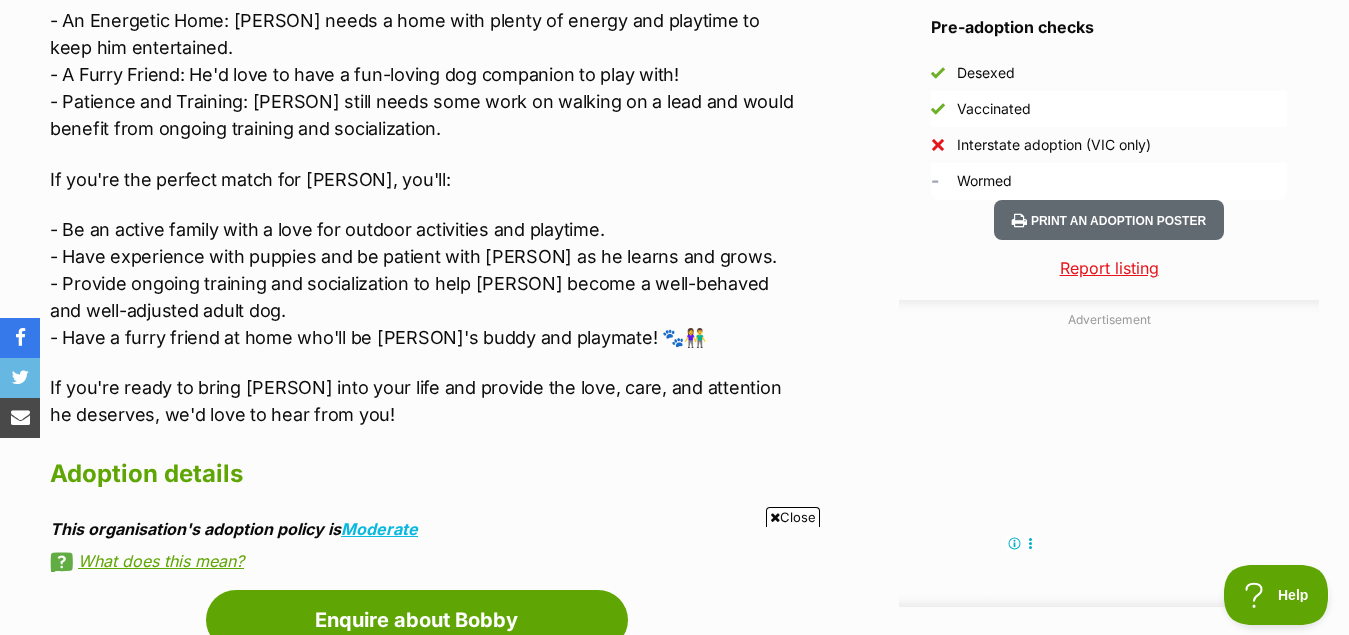 click at bounding box center [1109, 462] 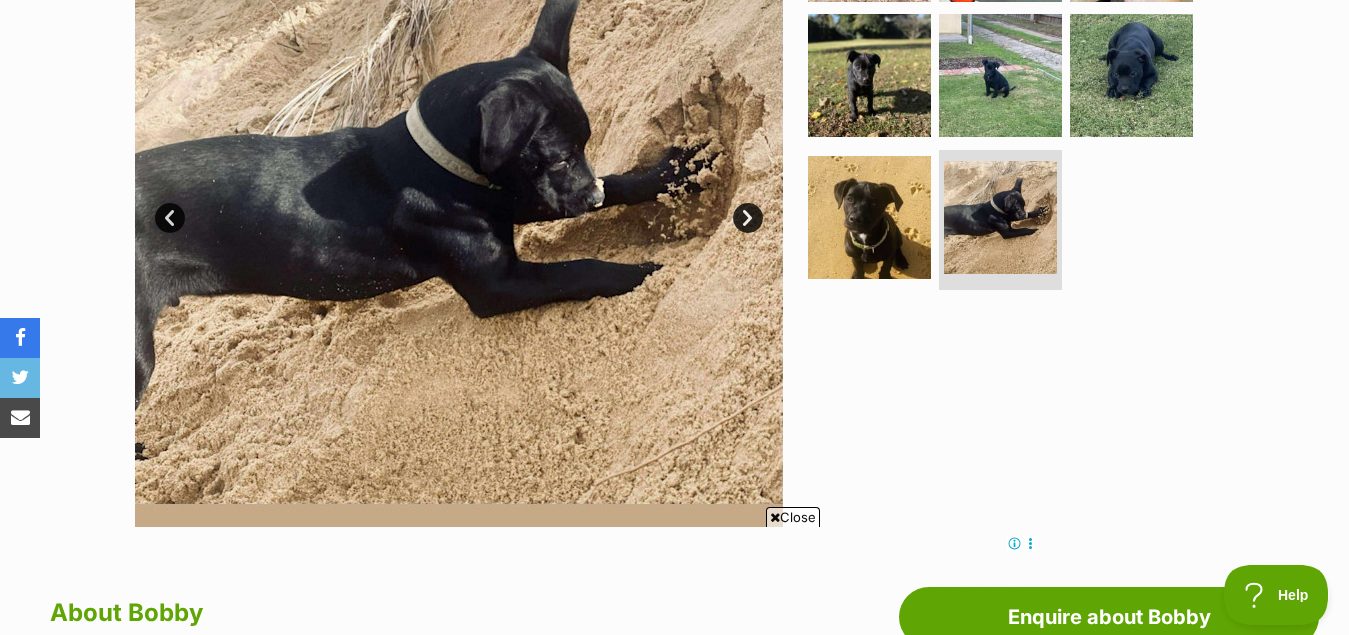 click on "Available
8
of 8 images
8
of 8 images
8
of 8 images
8
of 8 images
8
of 8 images
8
of 8 images
8
of 8 images
8
of 8 images
Next Prev 1 2 3 4 5 6 7 8" at bounding box center [674, 188] 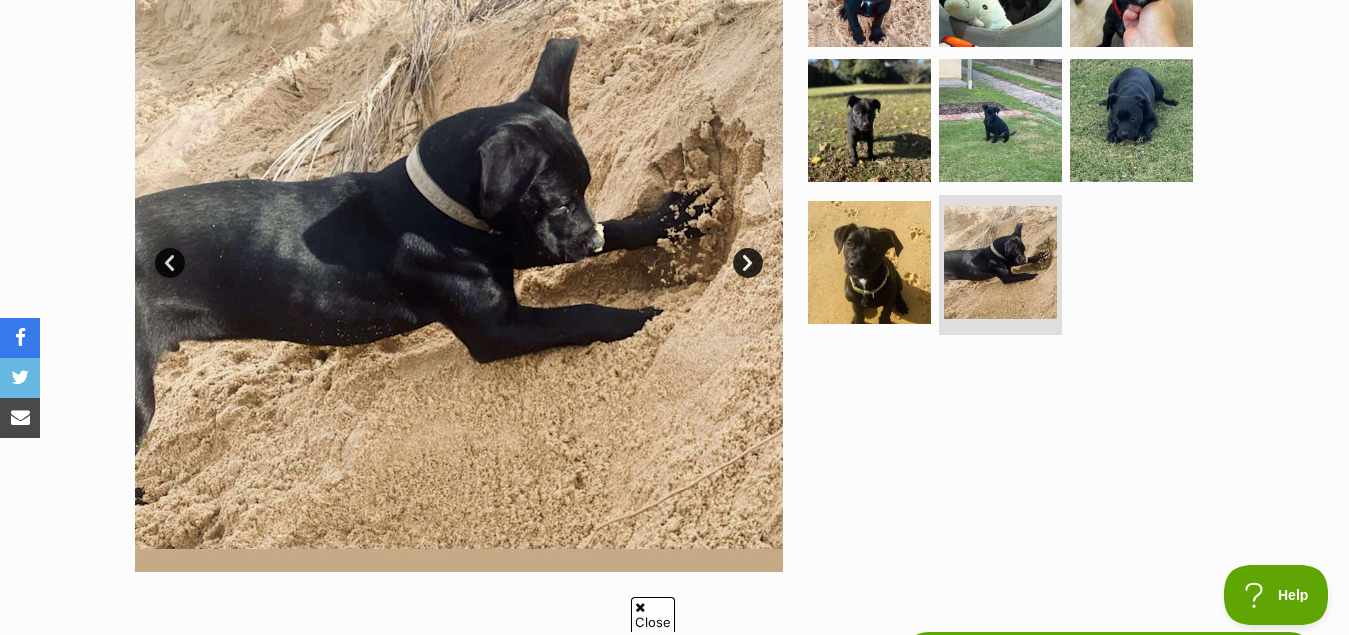scroll, scrollTop: 0, scrollLeft: 0, axis: both 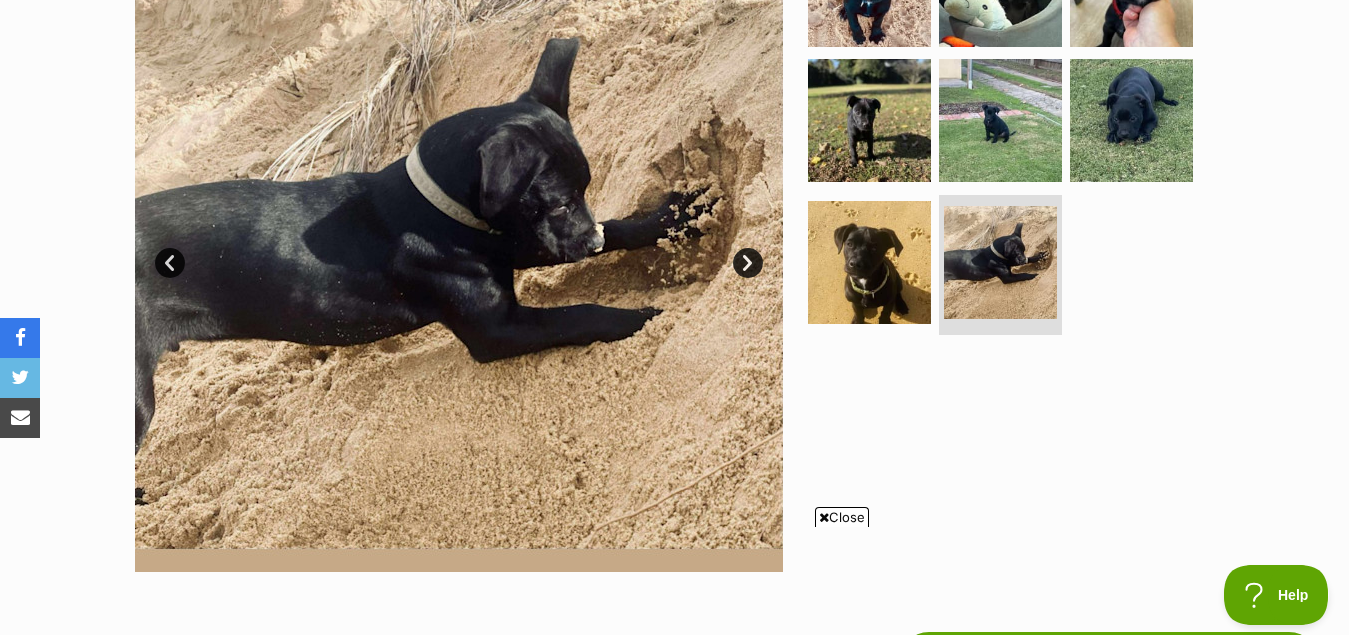 click on "Close" at bounding box center [842, 517] 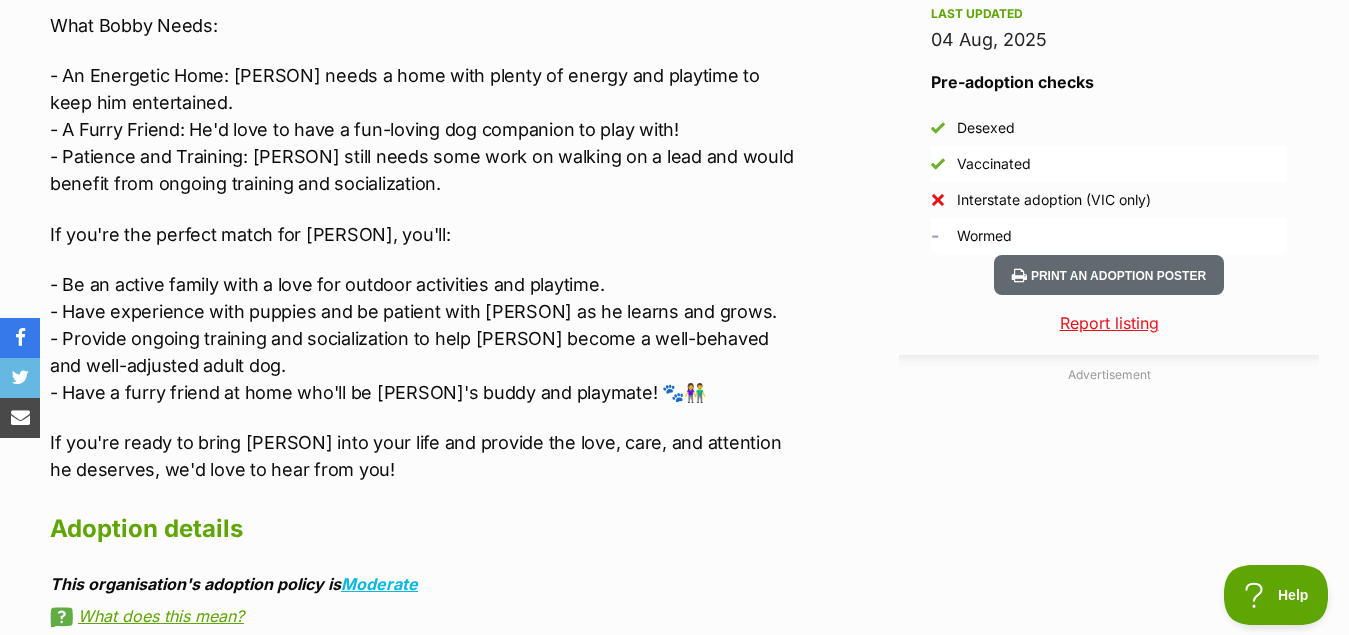 scroll, scrollTop: 0, scrollLeft: 0, axis: both 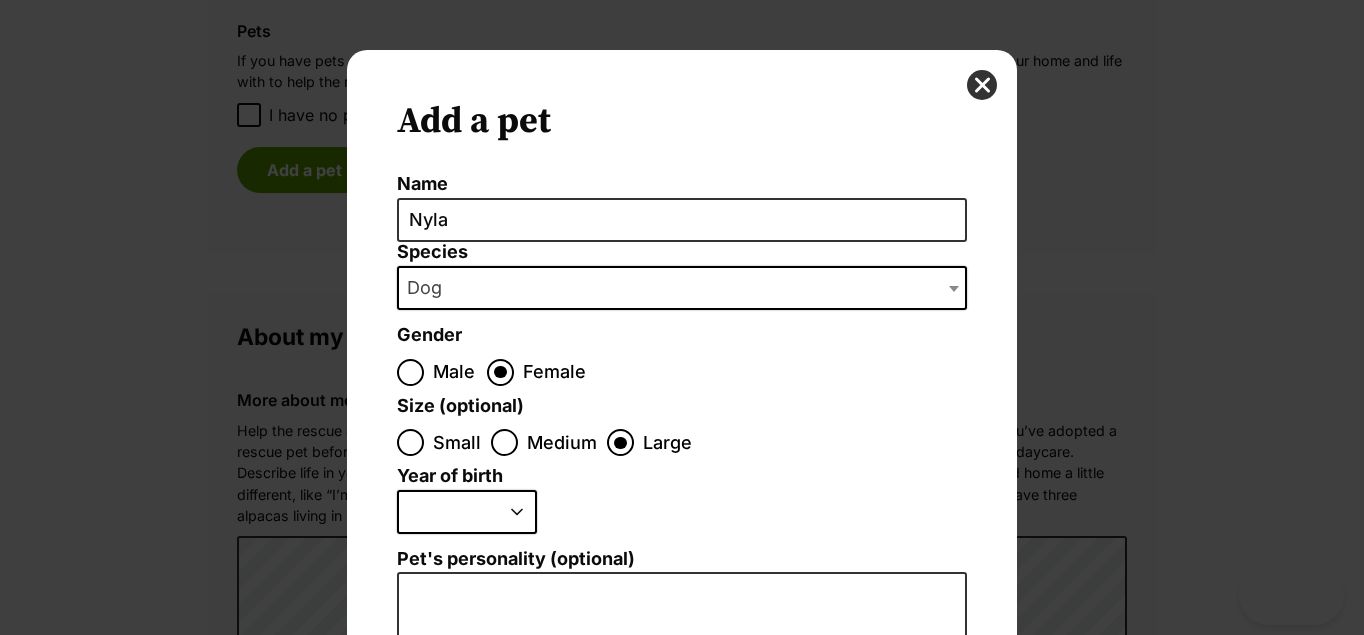 select on "1" 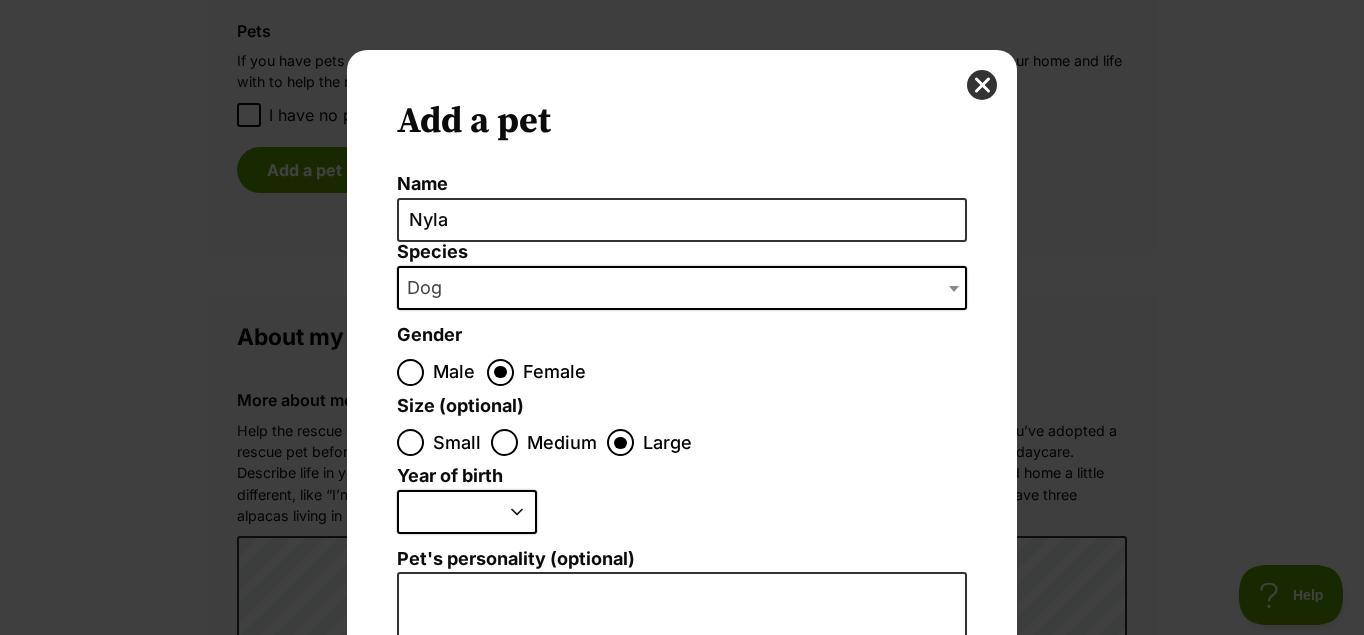 scroll, scrollTop: 0, scrollLeft: 0, axis: both 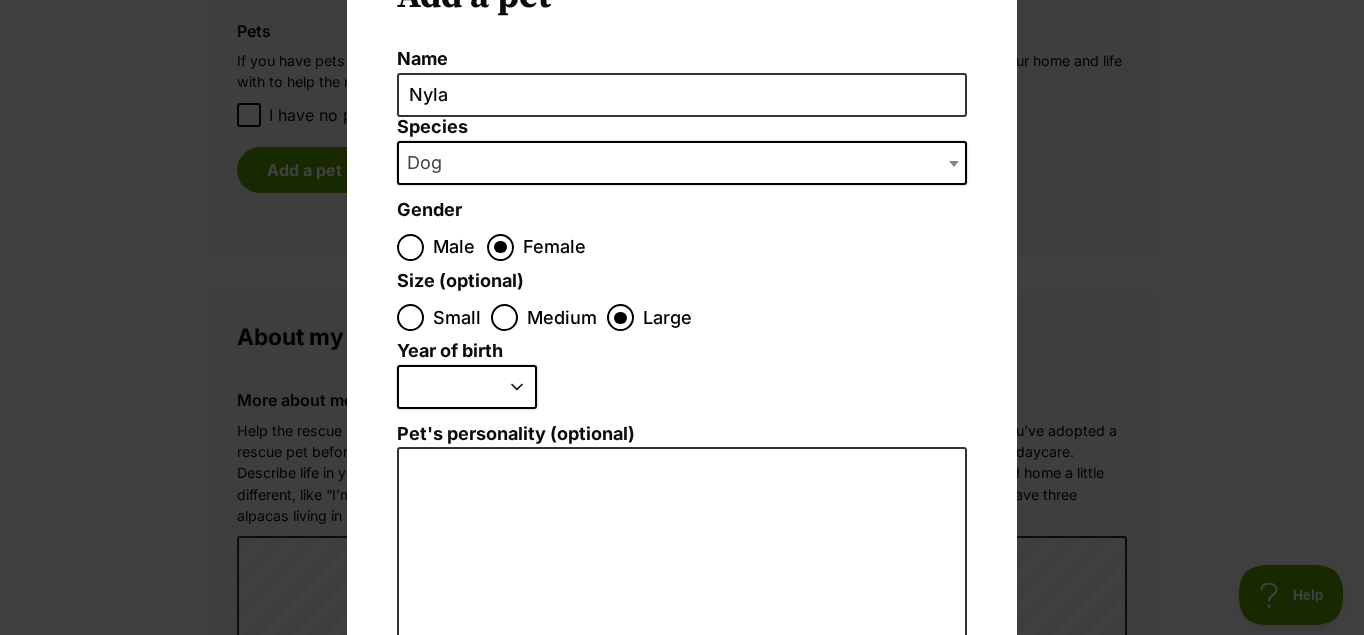 click on "2025
2024
2023
2022
2021
2020
2019
2018
2017
2016
2015
2014
2013
2012
2011
2010
2009
2008
2007
2006
2005
2004
2003
2002
2001
2000
1999
1998
1997
1996
1995" at bounding box center (467, 387) 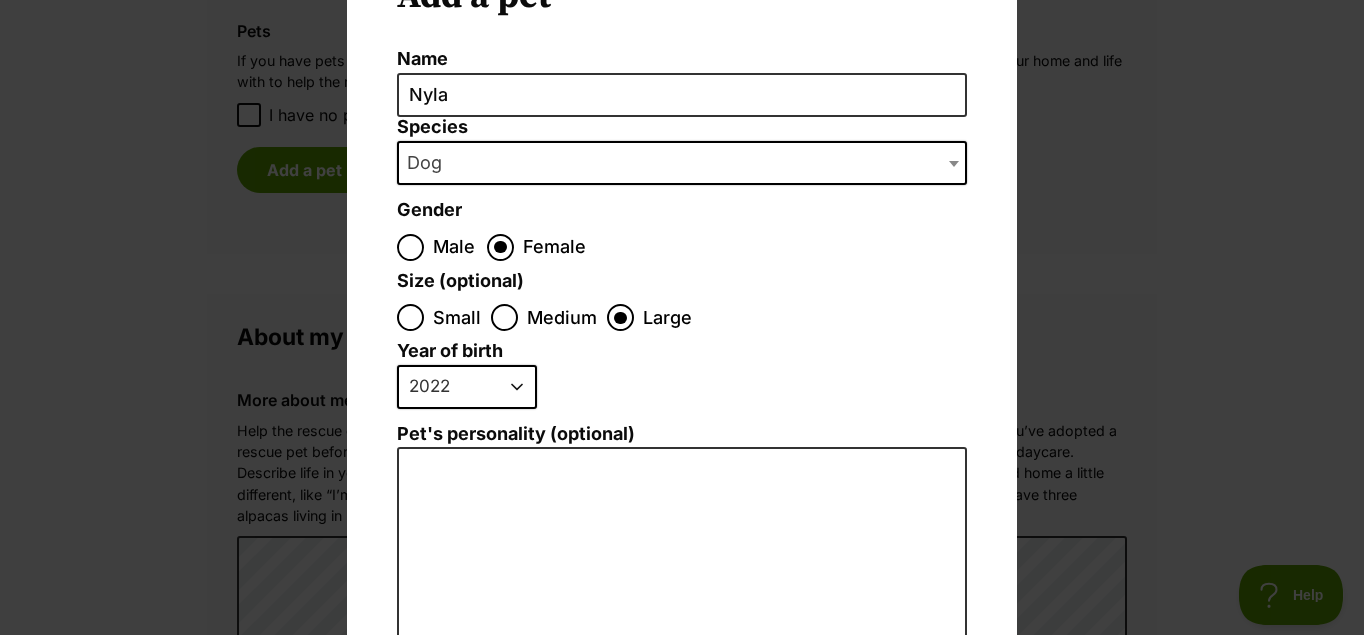 click on "2025
2024
2023
2022
2021
2020
2019
2018
2017
2016
2015
2014
2013
2012
2011
2010
2009
2008
2007
2006
2005
2004
2003
2002
2001
2000
1999
1998
1997
1996
1995" at bounding box center (467, 387) 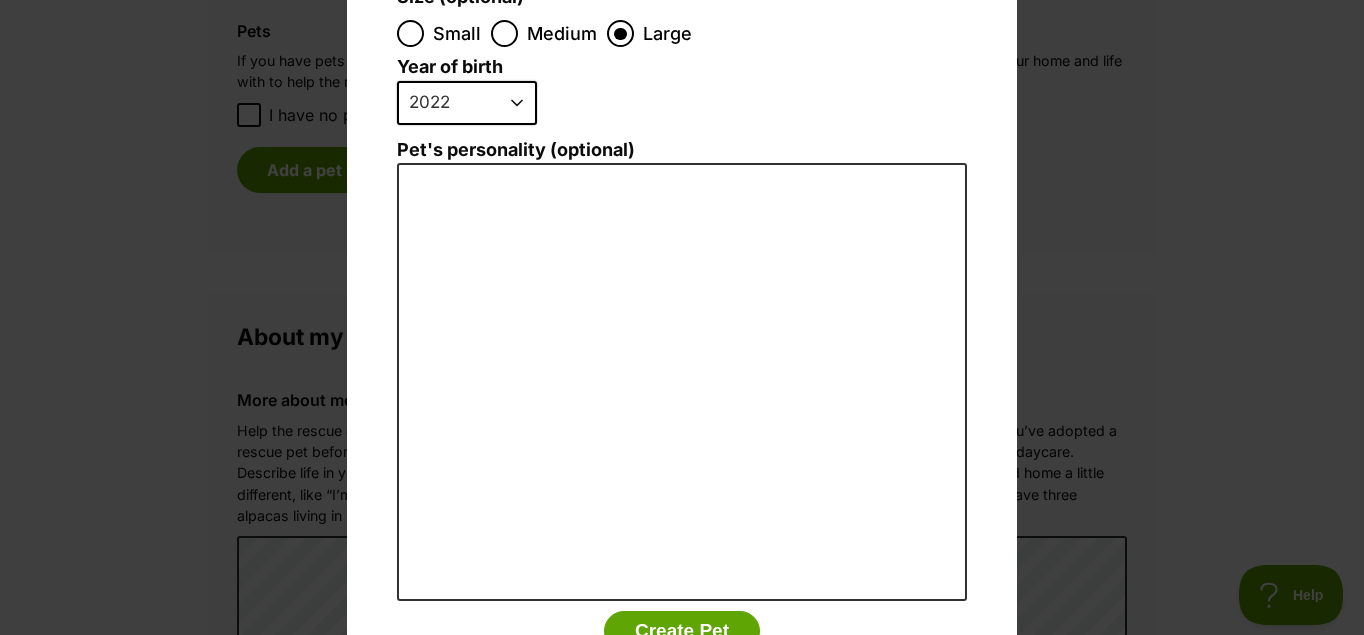 scroll, scrollTop: 467, scrollLeft: 0, axis: vertical 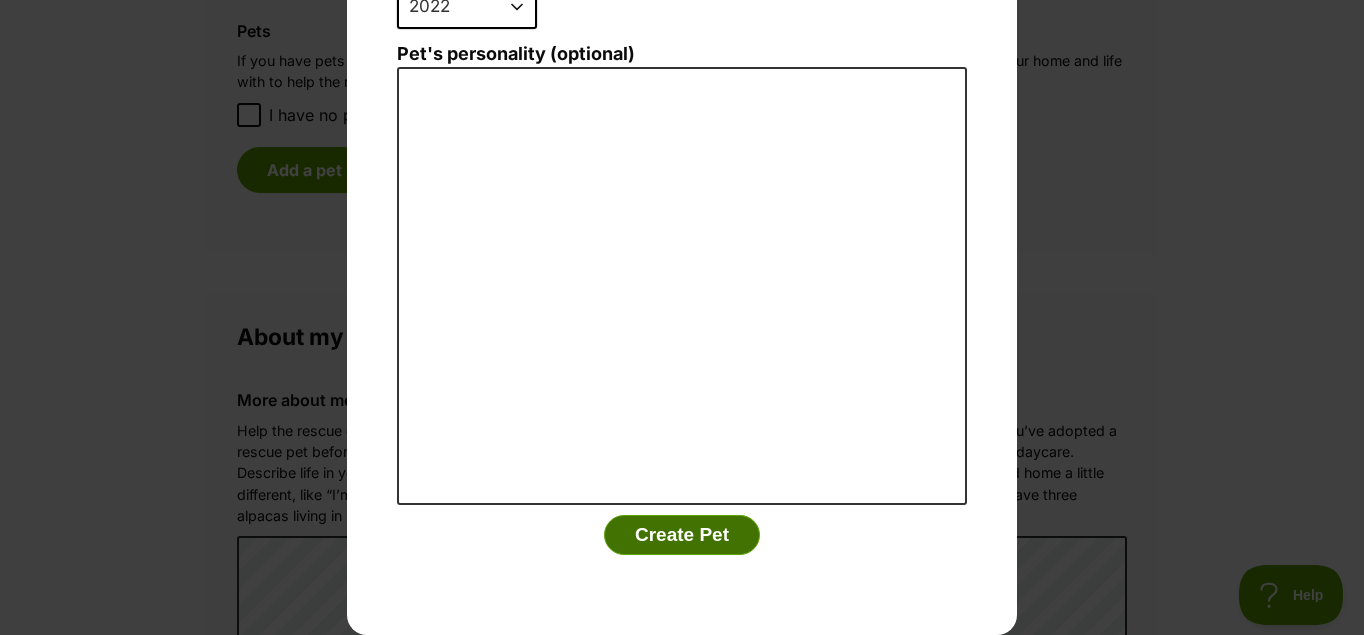click on "Create Pet" at bounding box center (682, 535) 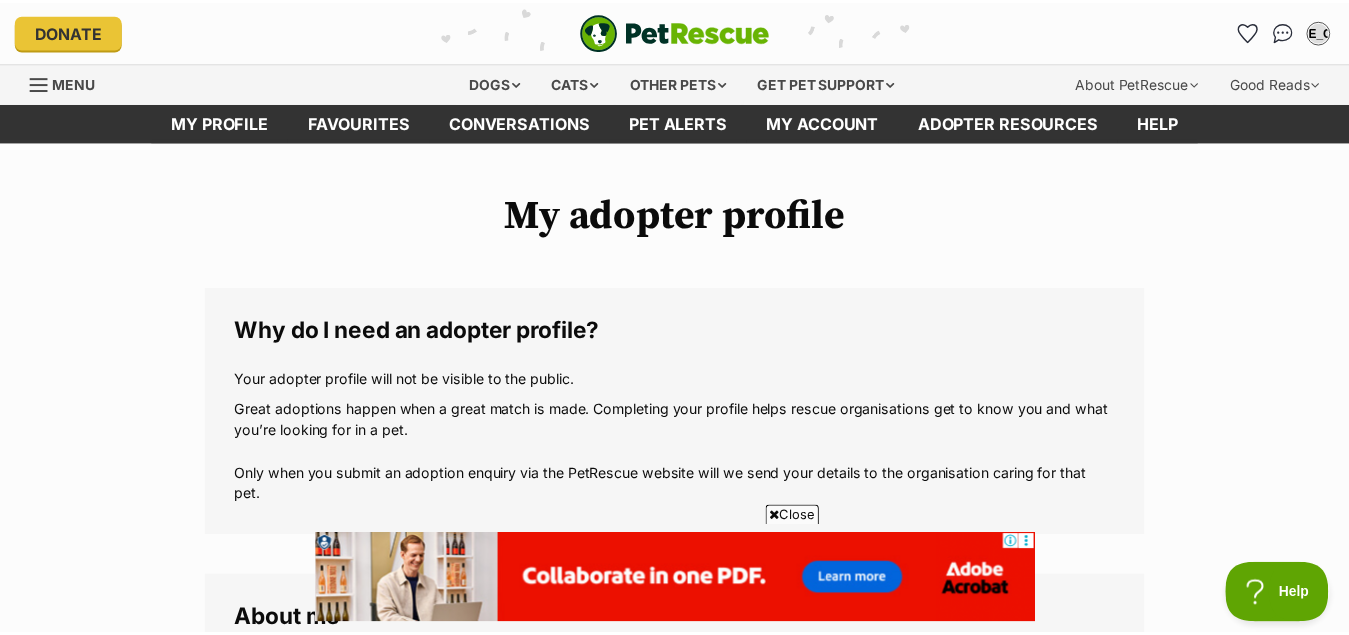 scroll, scrollTop: 1944, scrollLeft: 0, axis: vertical 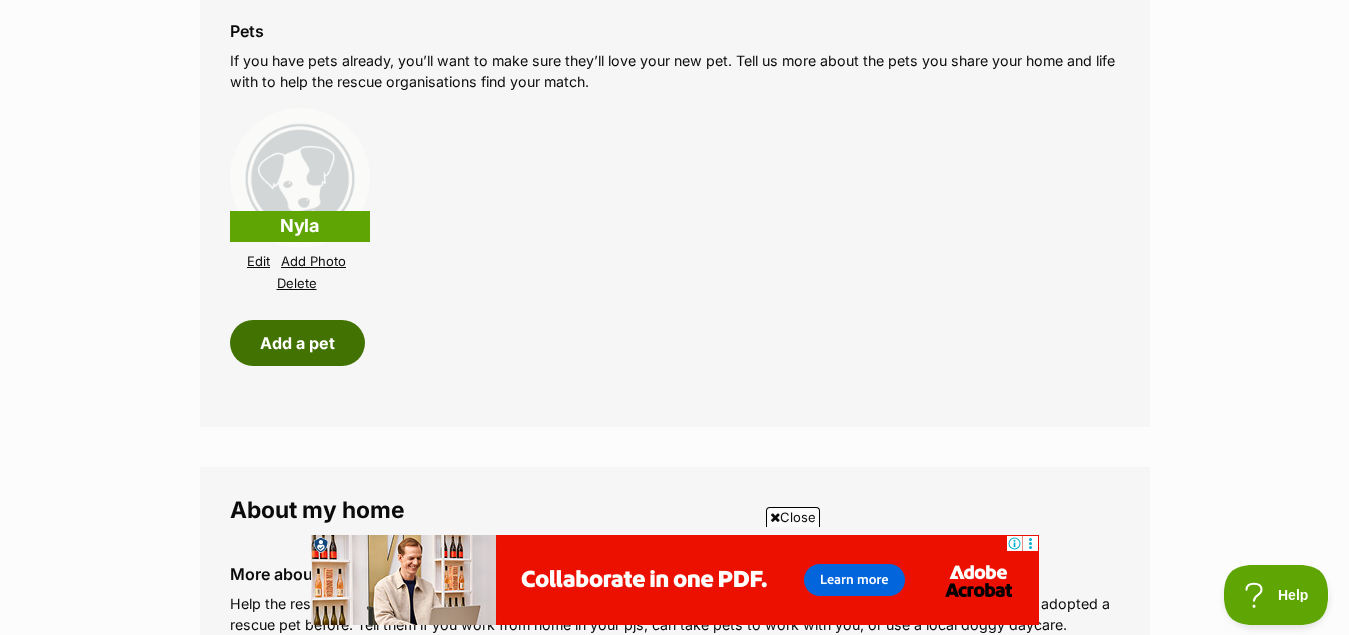 click on "Add a pet" at bounding box center (297, 343) 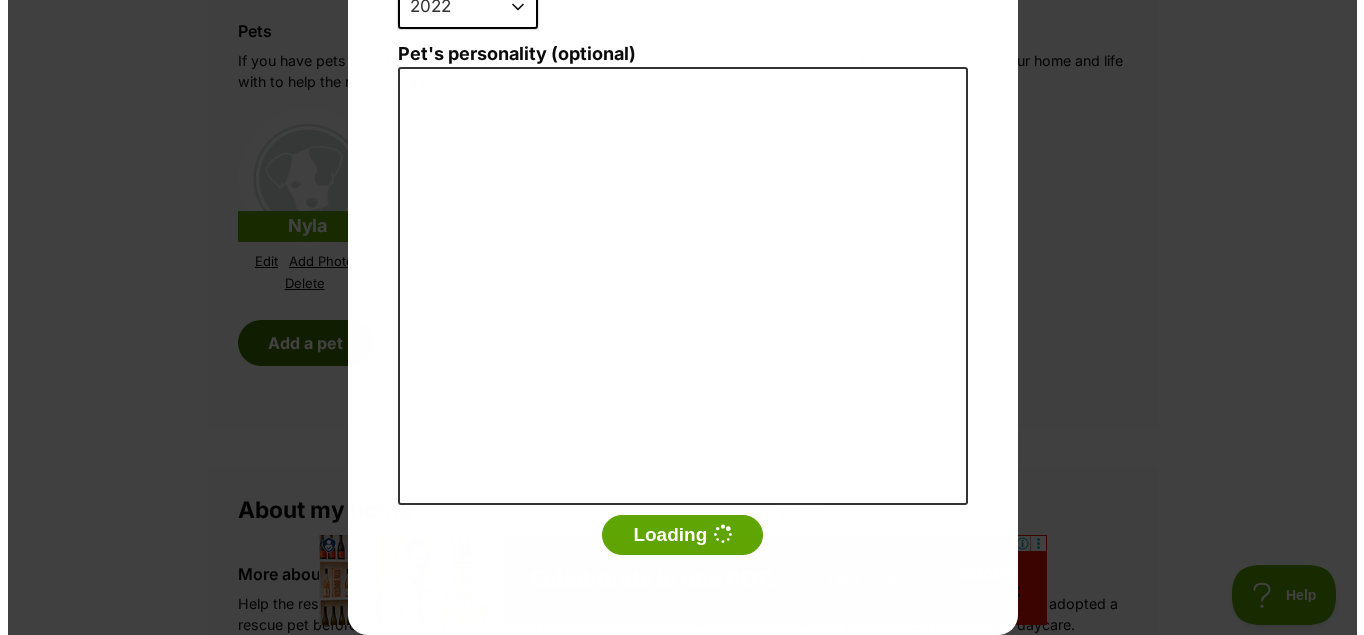 scroll, scrollTop: 0, scrollLeft: 0, axis: both 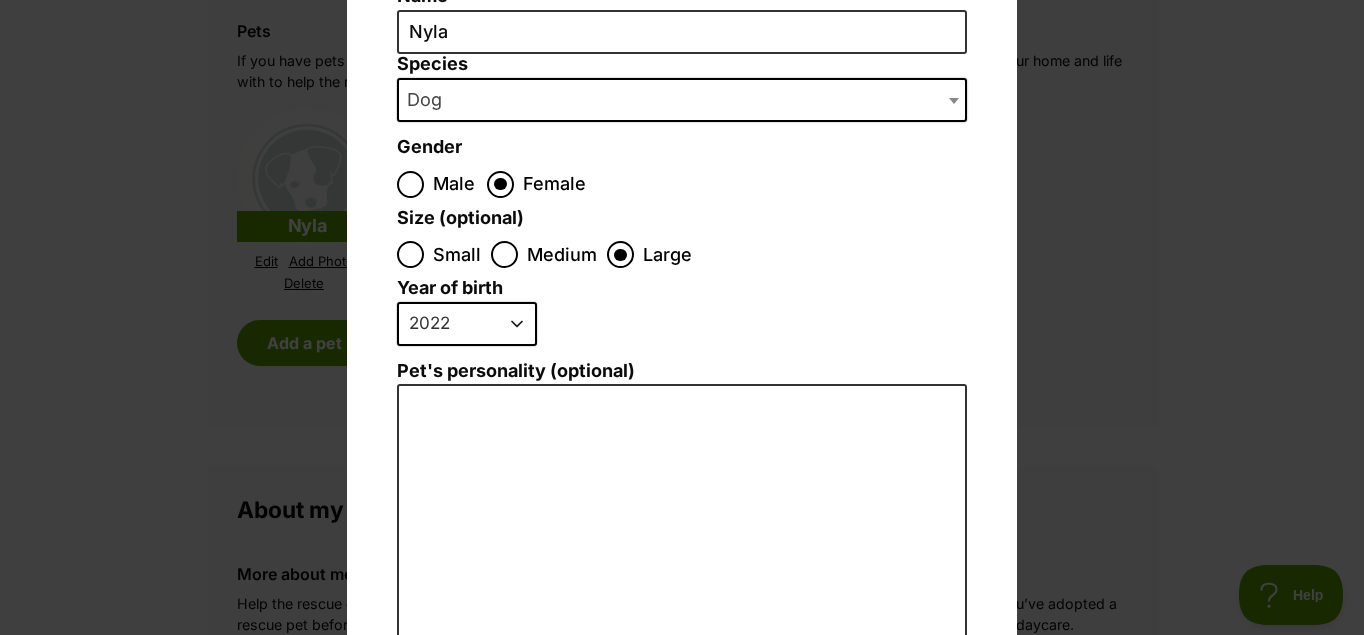 click on "2025
2024
2023
2022
2021
2020
2019
2018
2017
2016
2015
2014
2013
2012
2011
2010
2009
2008
2007
2006
2005
2004
2003
2002
2001
2000
1999
1998
1997
1996
1995" at bounding box center (467, 324) 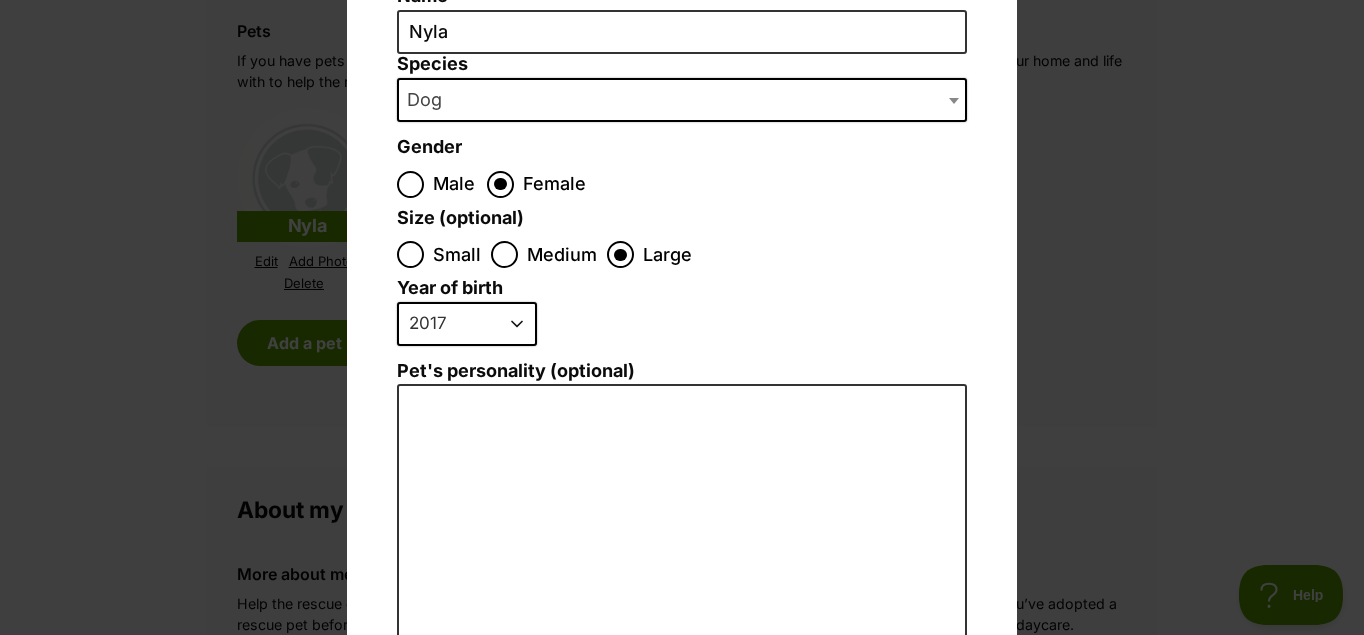 click on "2025
2024
2023
2022
2021
2020
2019
2018
2017
2016
2015
2014
2013
2012
2011
2010
2009
2008
2007
2006
2005
2004
2003
2002
2001
2000
1999
1998
1997
1996
1995" at bounding box center [467, 324] 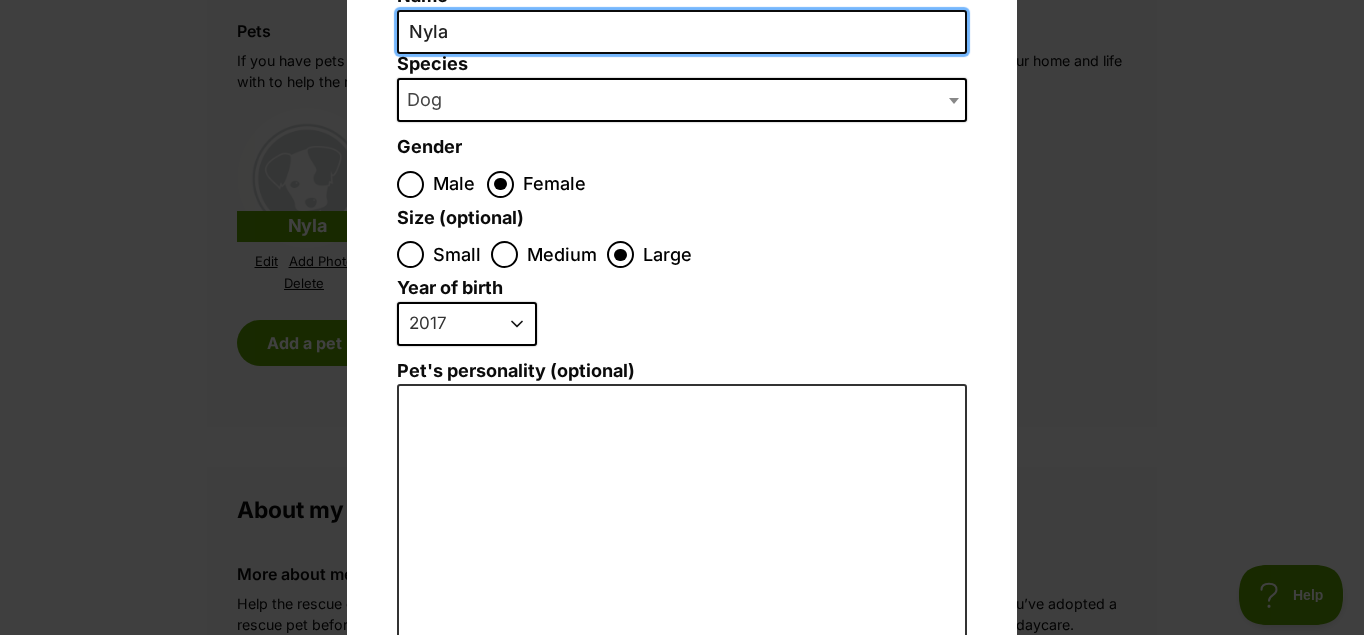 click on "Nyla" at bounding box center (682, 32) 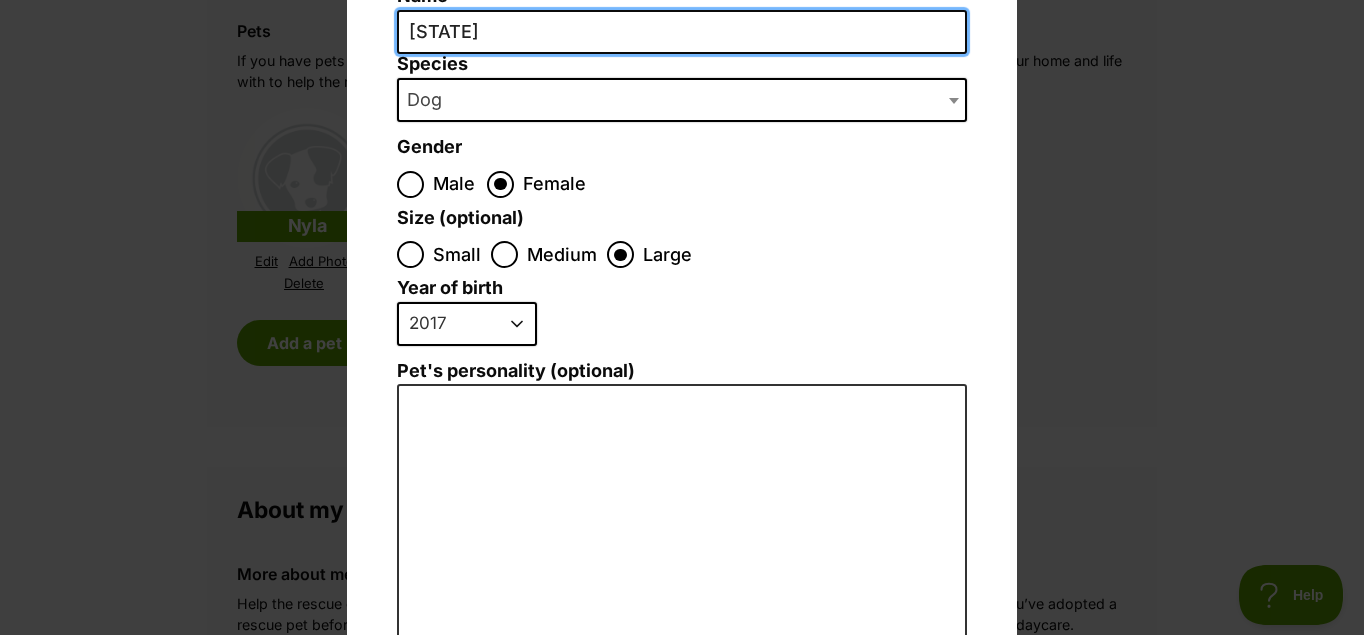 type on "N" 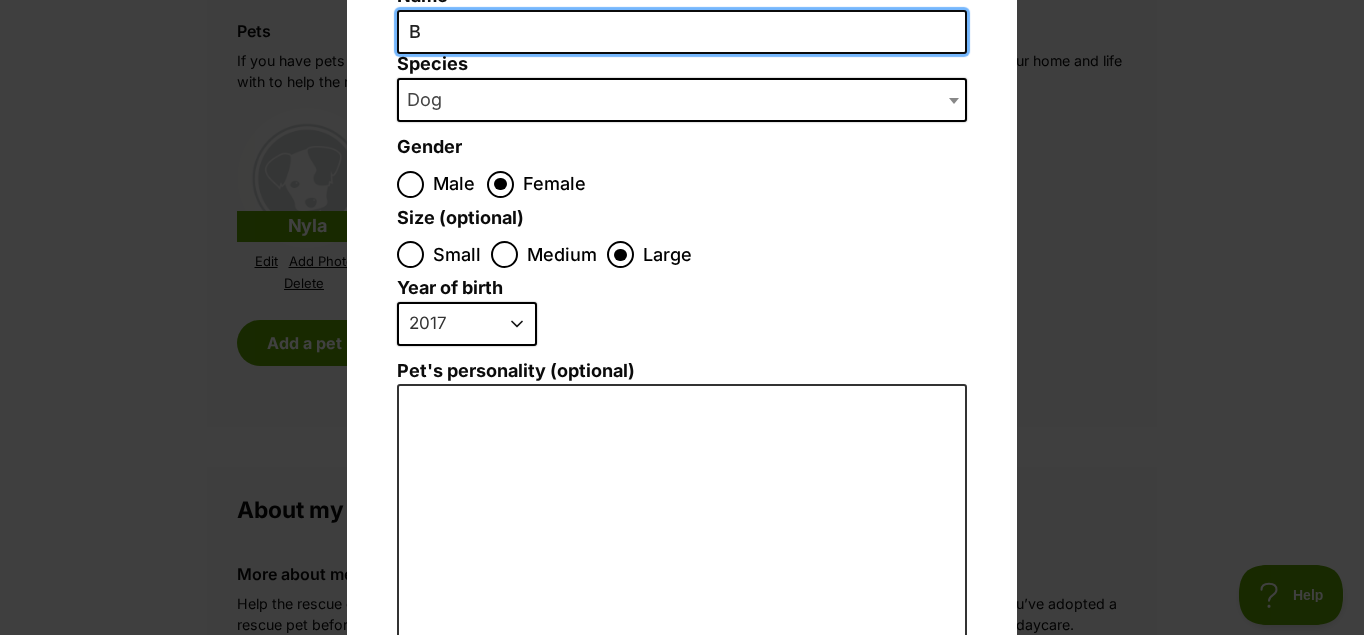scroll, scrollTop: 0, scrollLeft: 0, axis: both 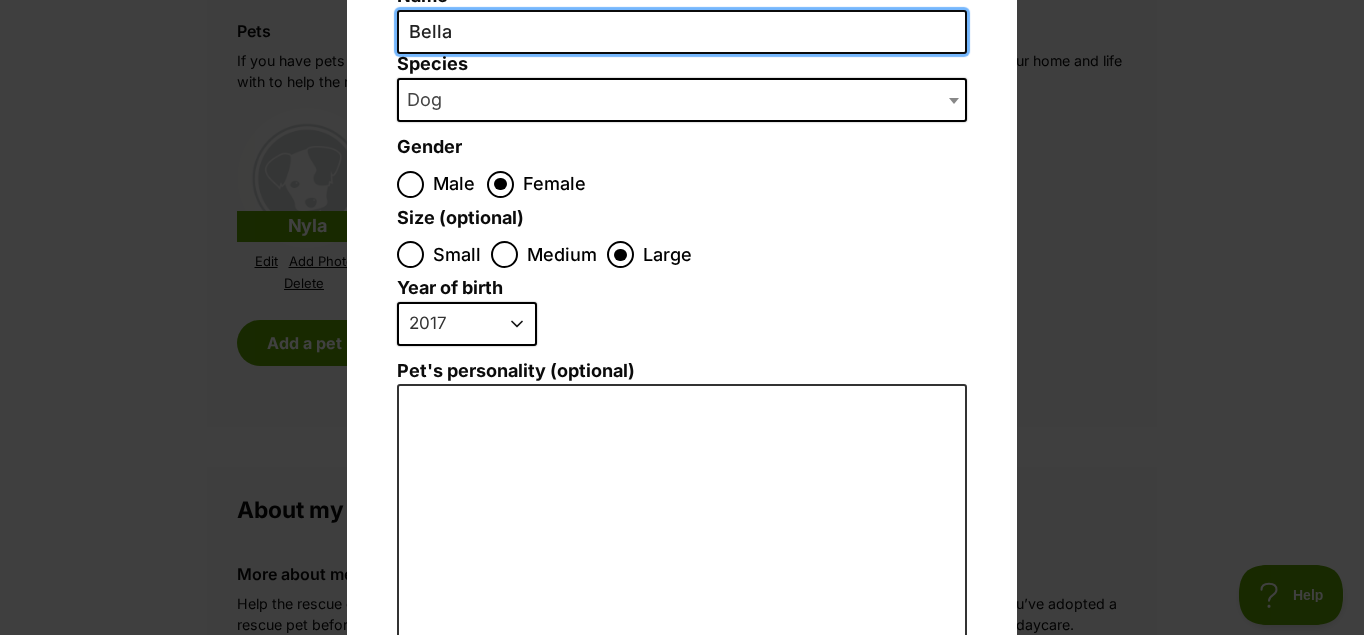 type on "Bella" 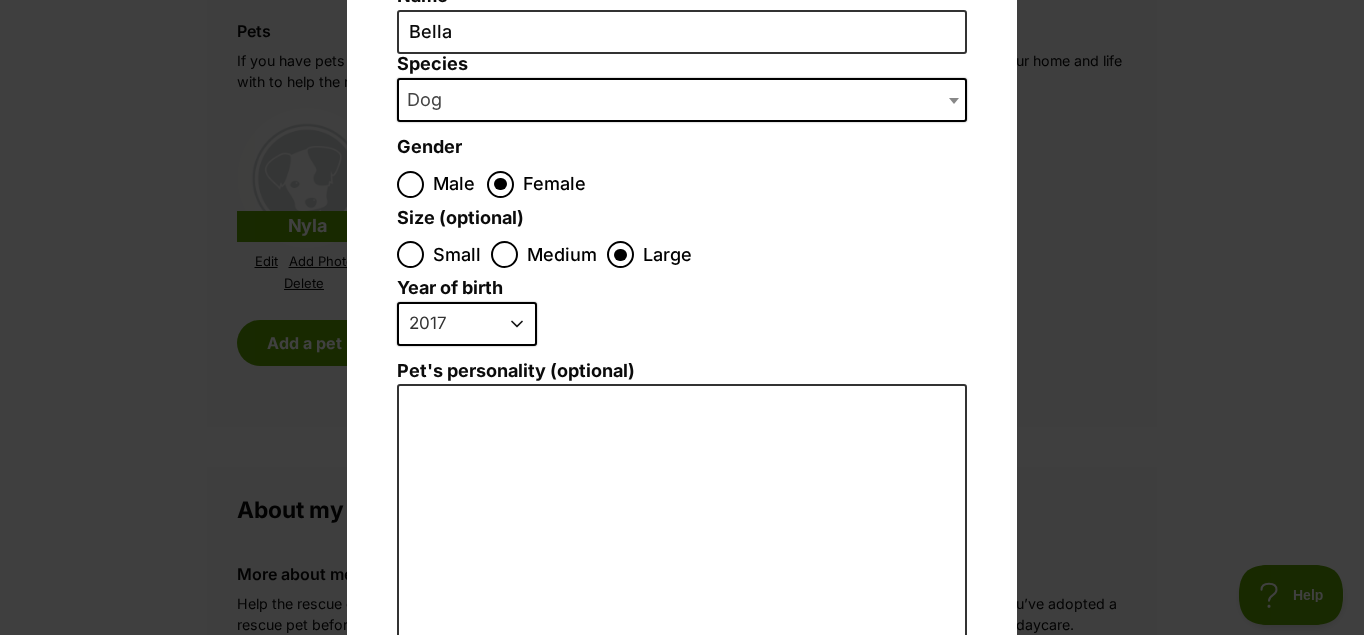 click on "Dog" at bounding box center (682, 100) 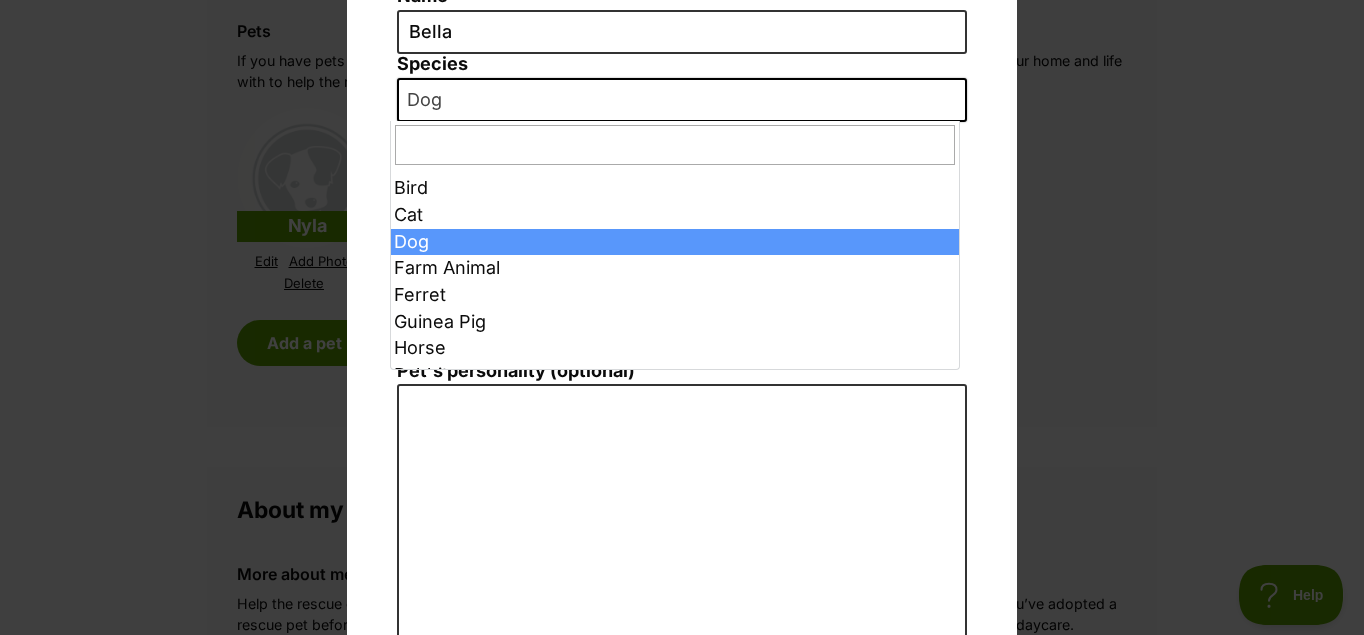 drag, startPoint x: 478, startPoint y: 101, endPoint x: 439, endPoint y: 244, distance: 148.22281 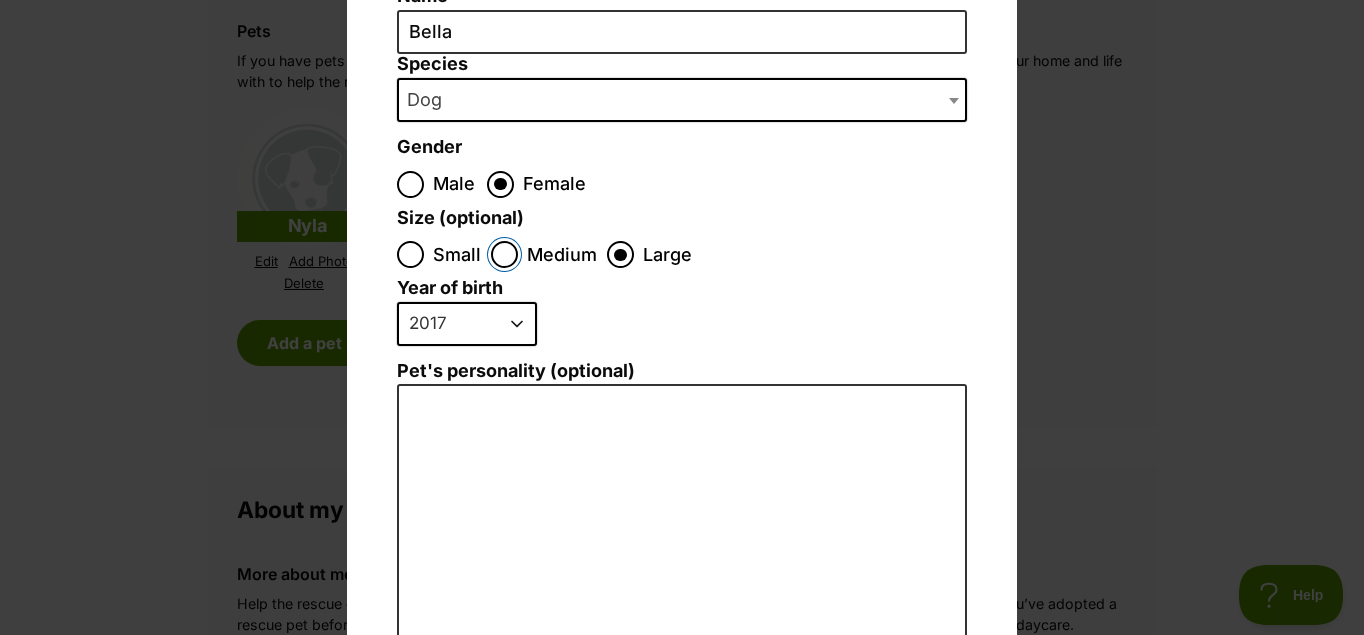 click on "Medium" at bounding box center [504, 254] 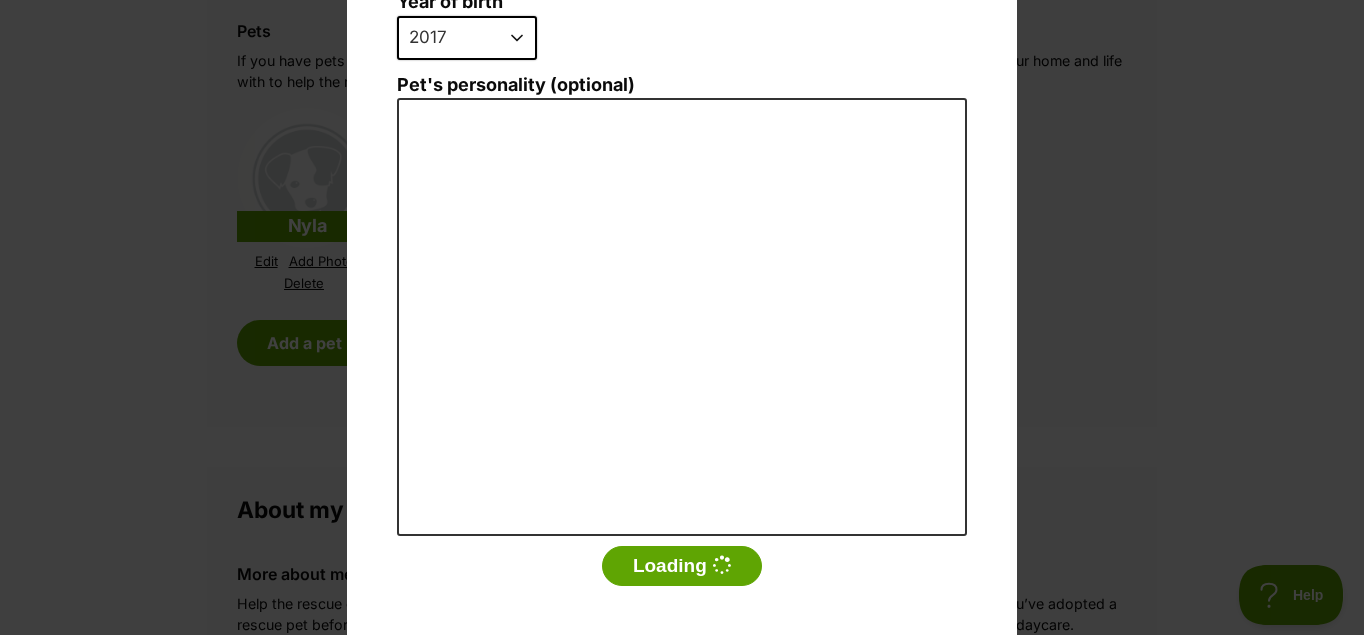 scroll, scrollTop: 505, scrollLeft: 0, axis: vertical 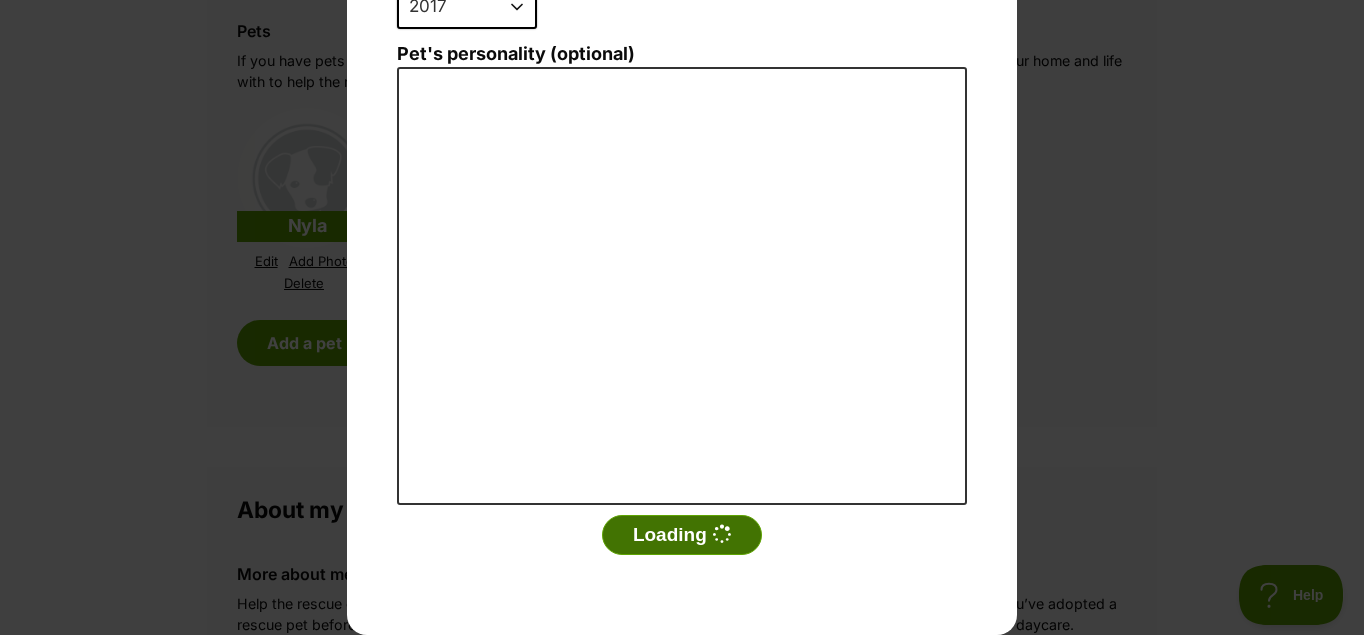 click on "Loading" at bounding box center (682, 535) 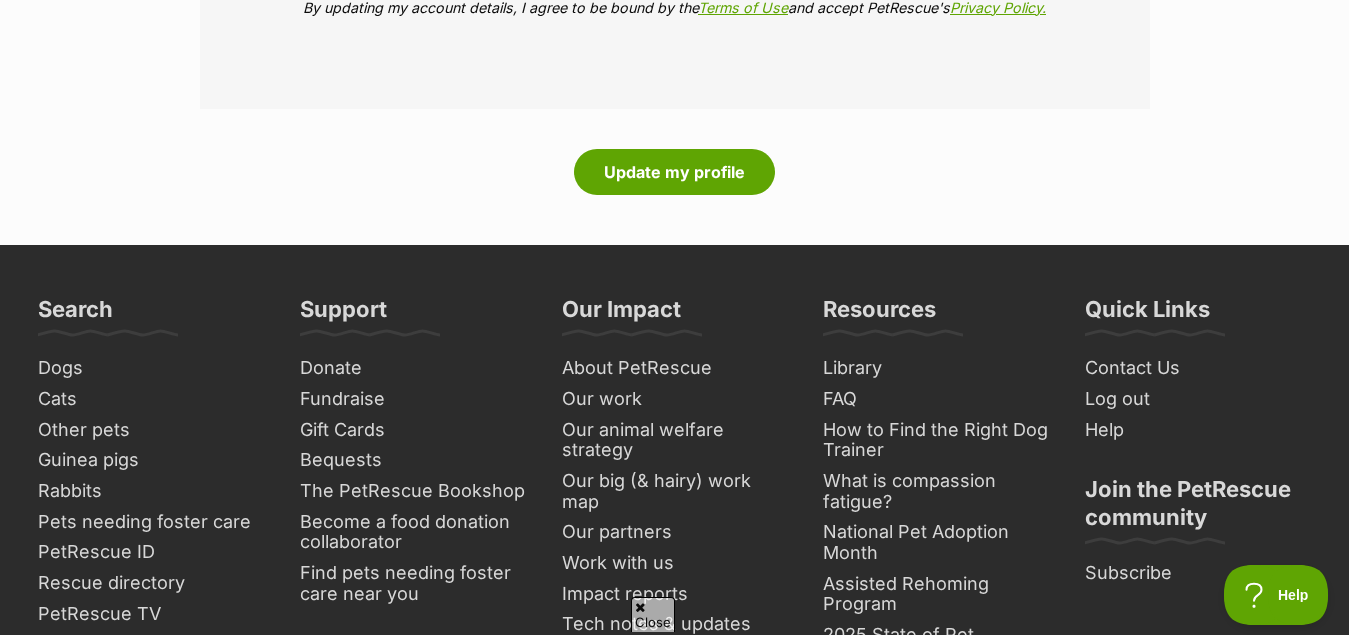 scroll, scrollTop: 2876, scrollLeft: 0, axis: vertical 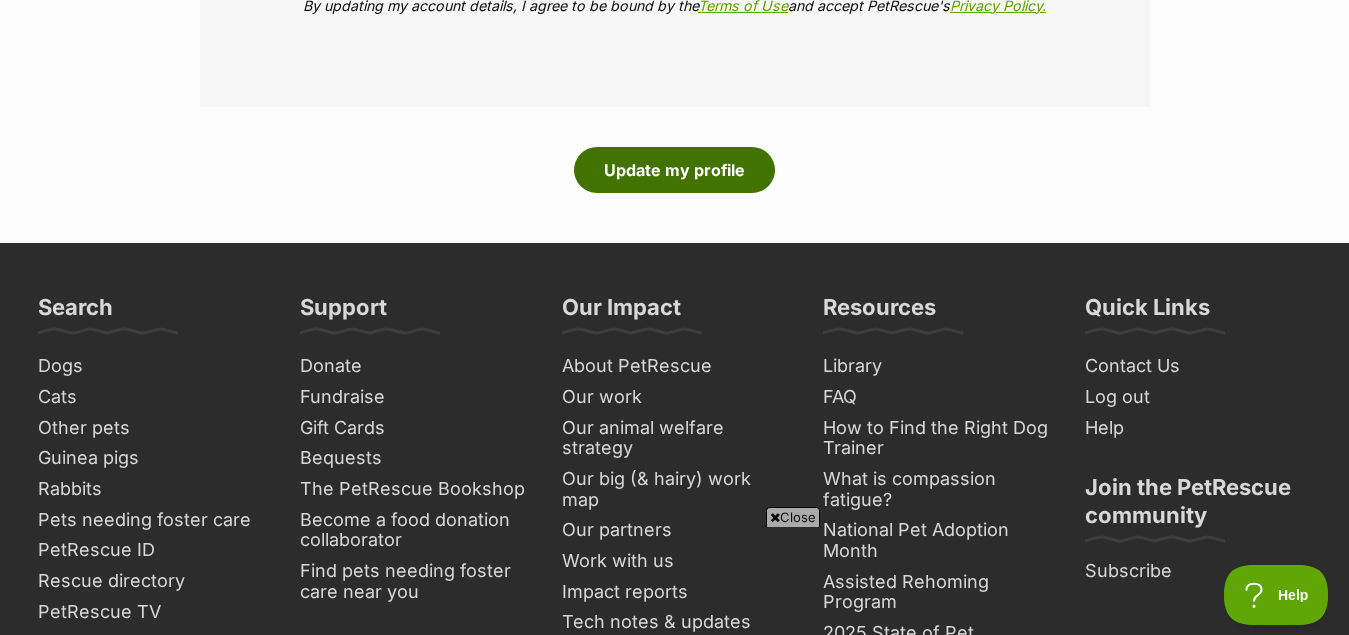click on "Update my profile" at bounding box center (674, 170) 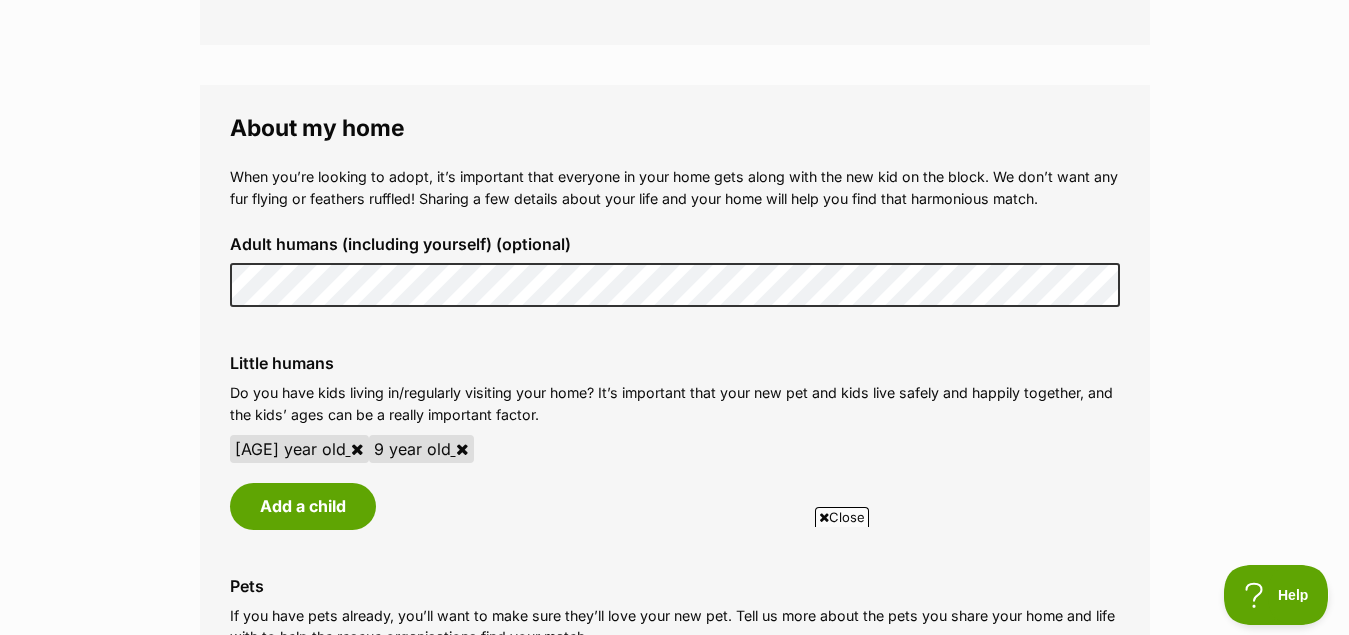 scroll, scrollTop: 1370, scrollLeft: 0, axis: vertical 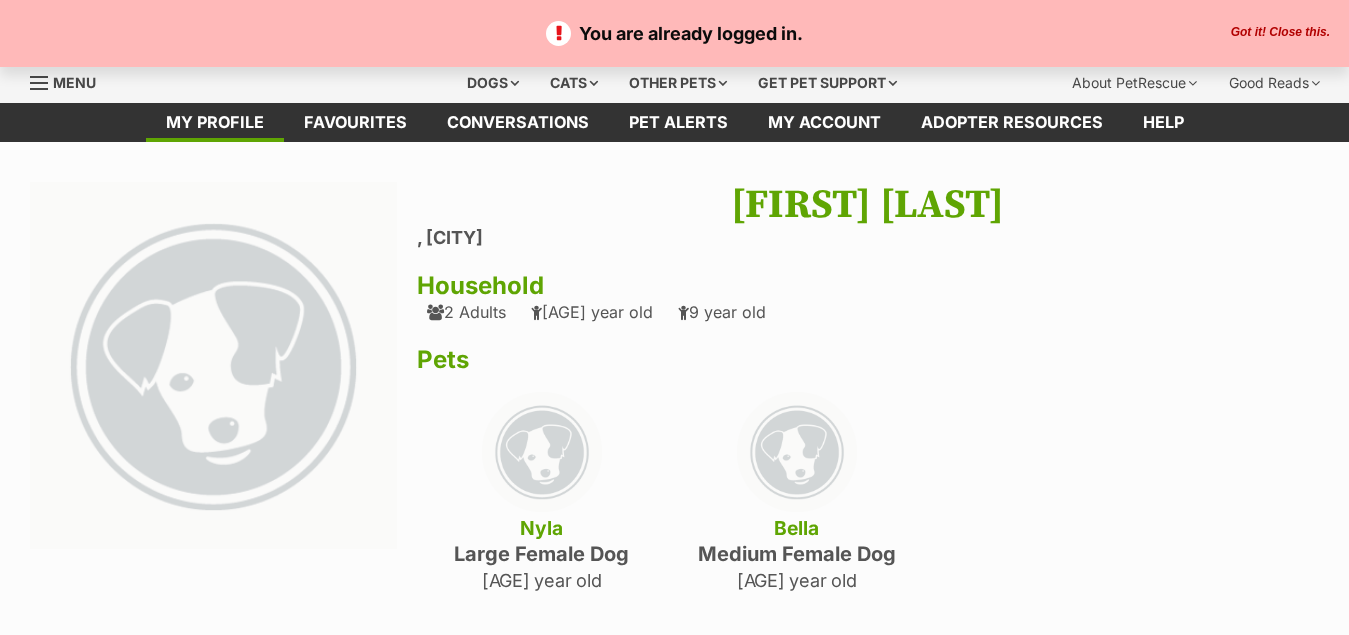 click on "Menu" at bounding box center [74, 82] 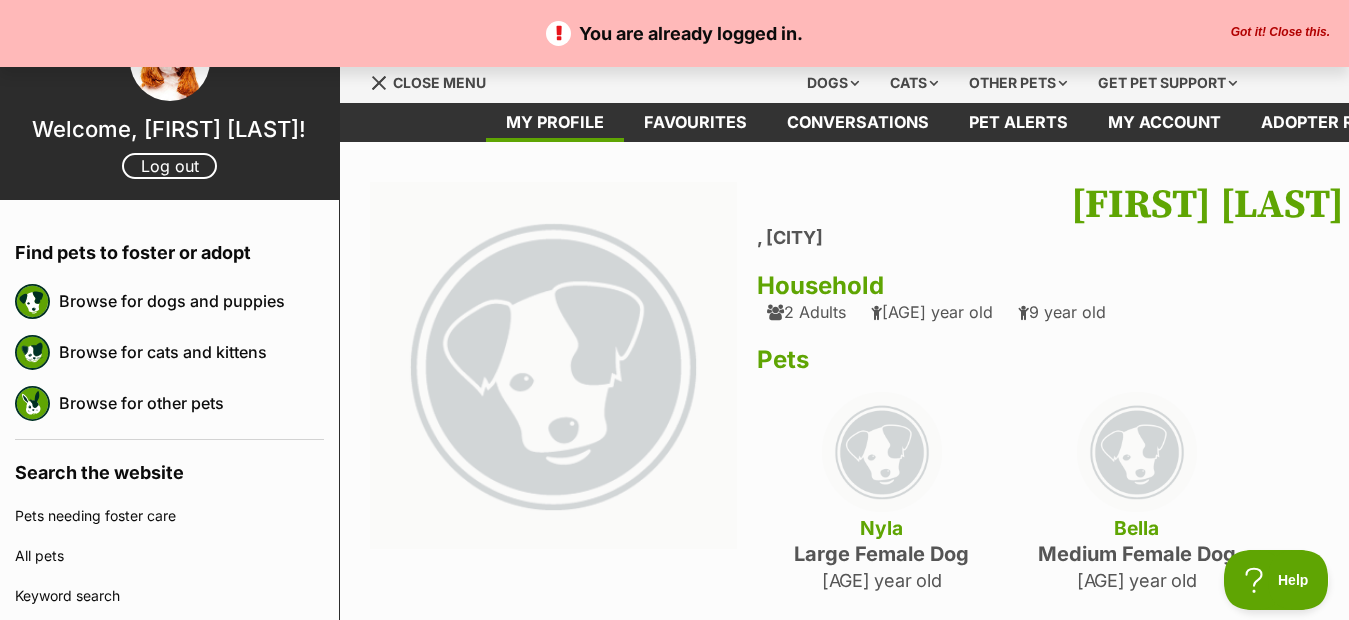 scroll, scrollTop: 0, scrollLeft: 0, axis: both 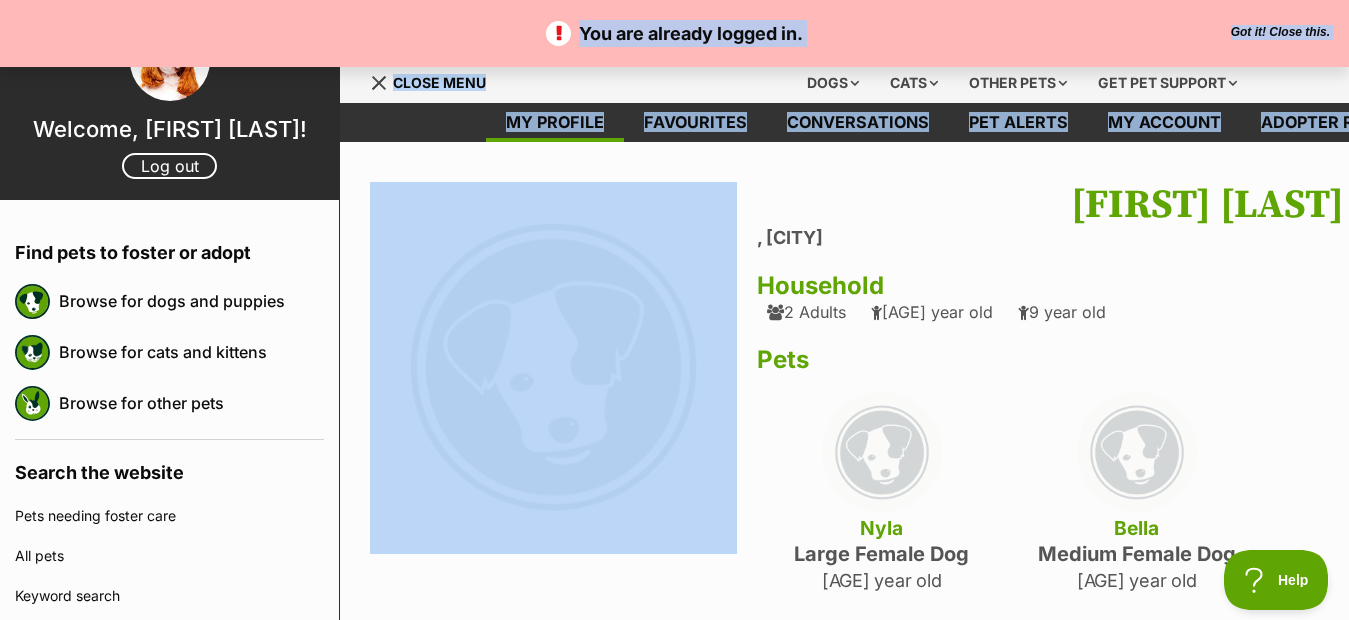 drag, startPoint x: 395, startPoint y: 78, endPoint x: 413, endPoint y: 268, distance: 190.85072 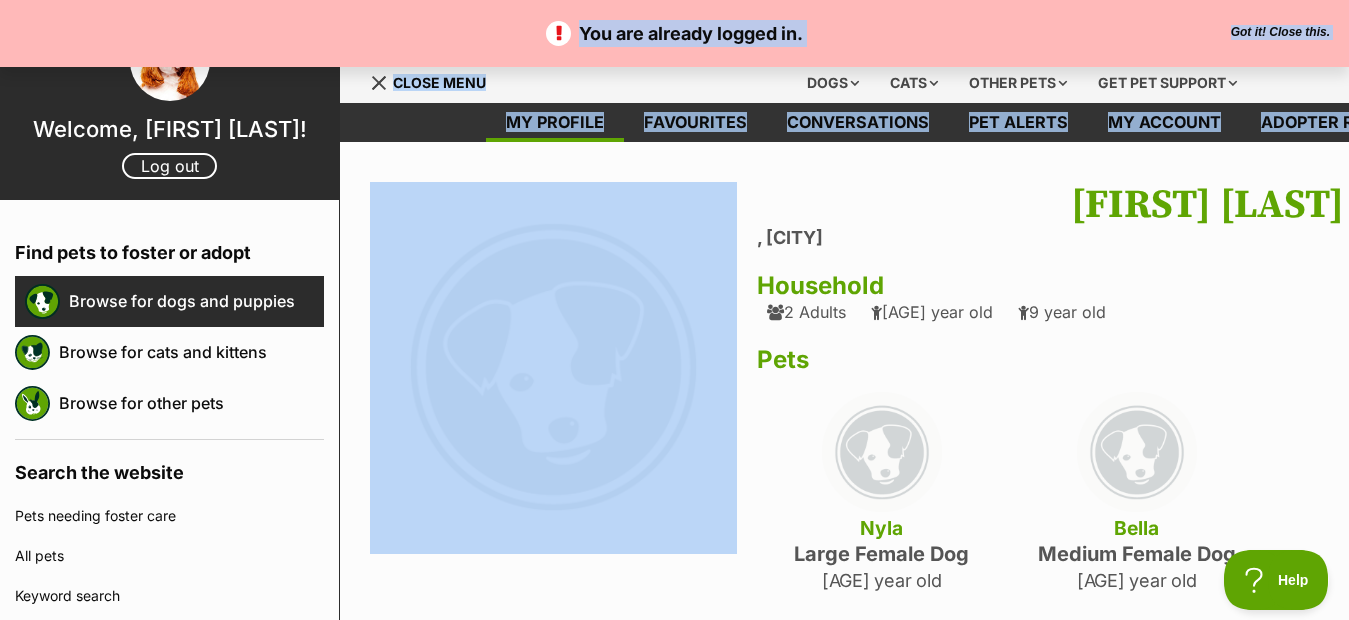 click on "Browse for dogs and puppies" at bounding box center [196, 301] 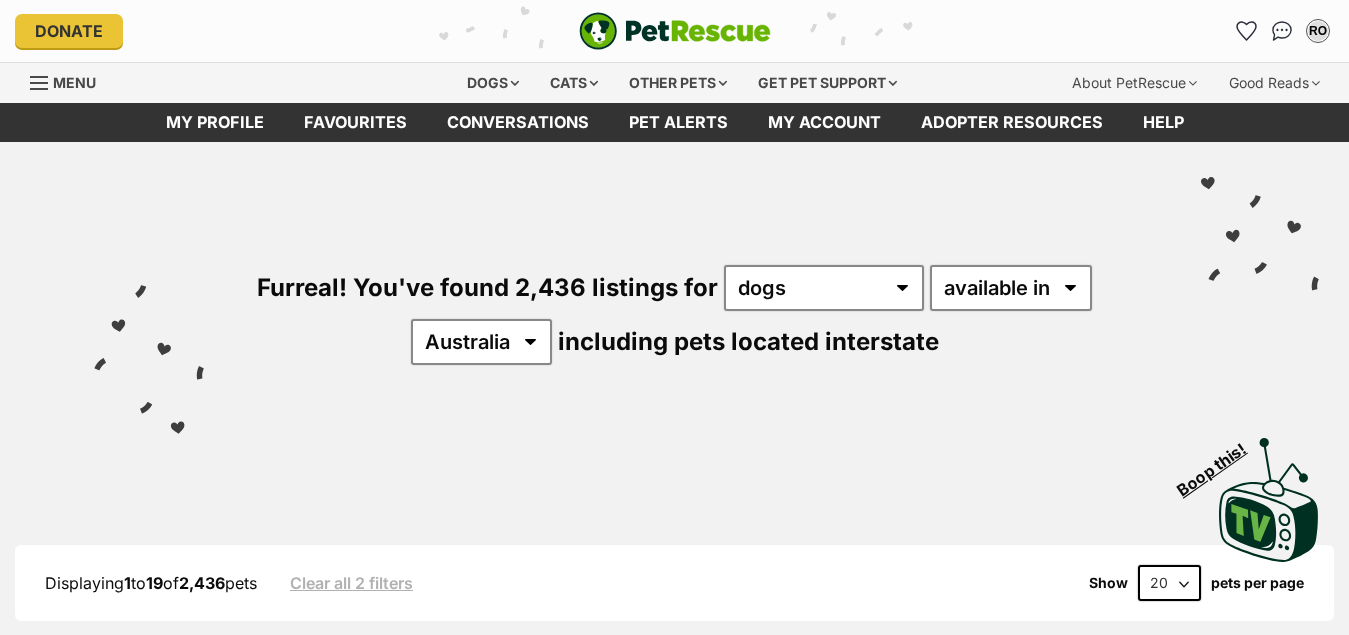 scroll, scrollTop: 0, scrollLeft: 0, axis: both 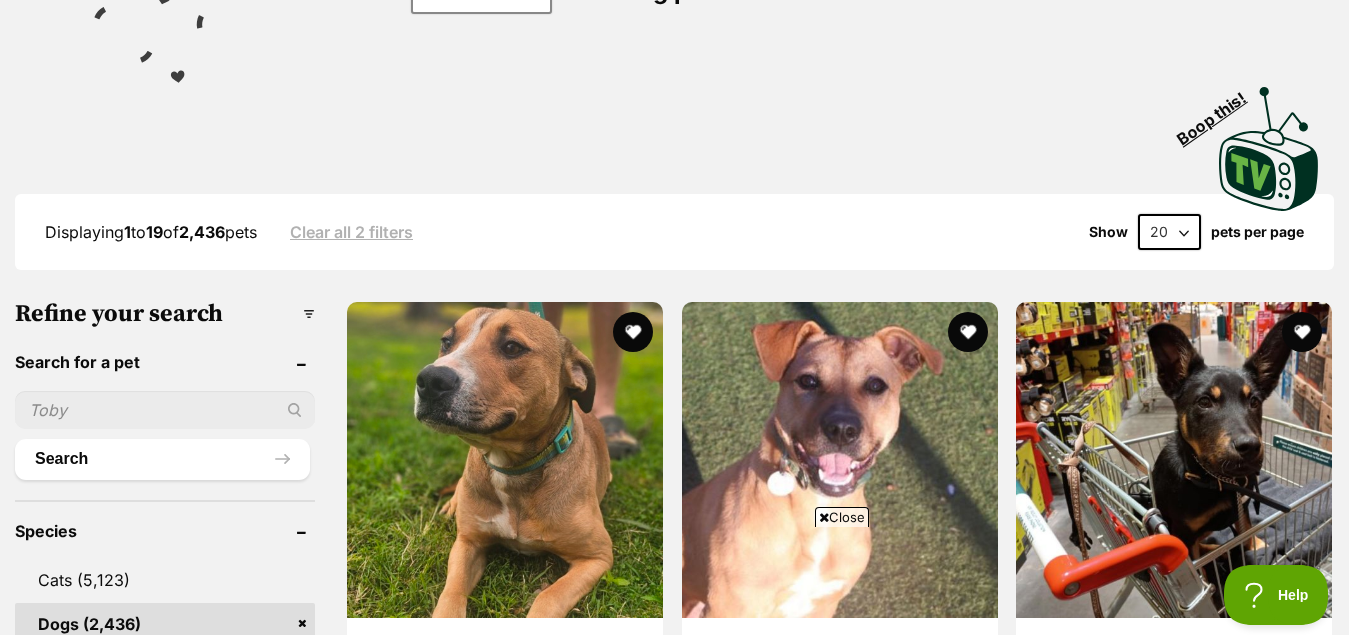 click at bounding box center (165, 410) 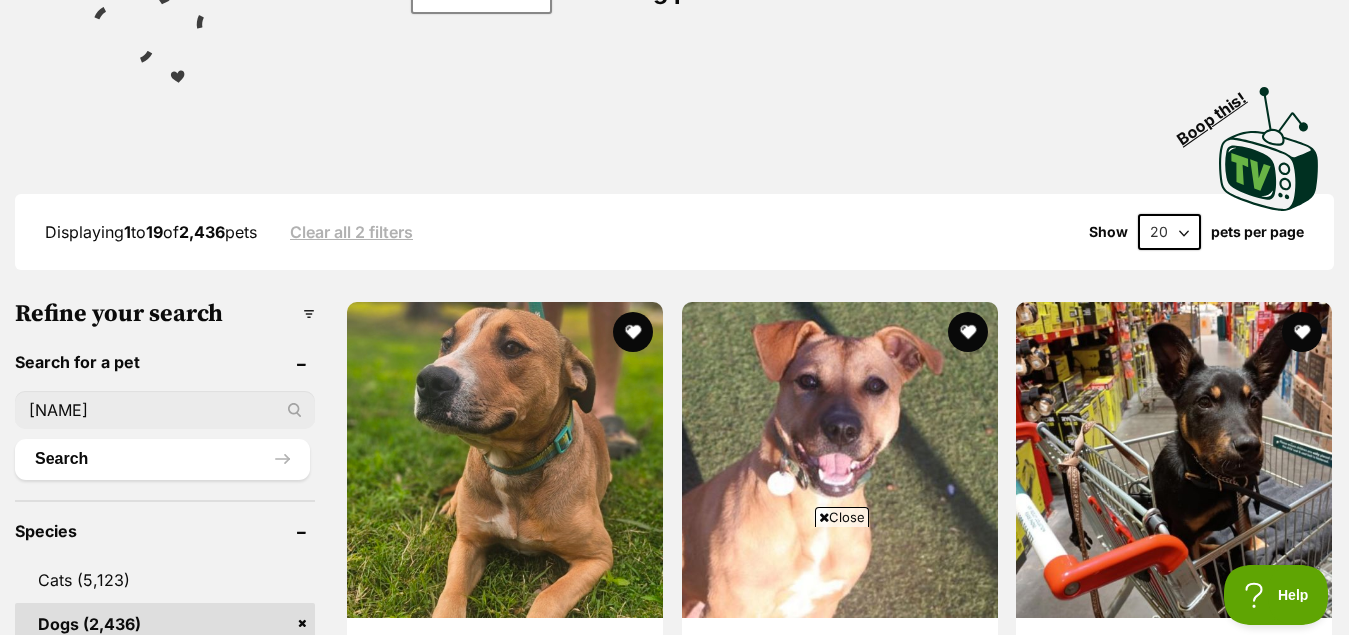 type on "[FIRST]" 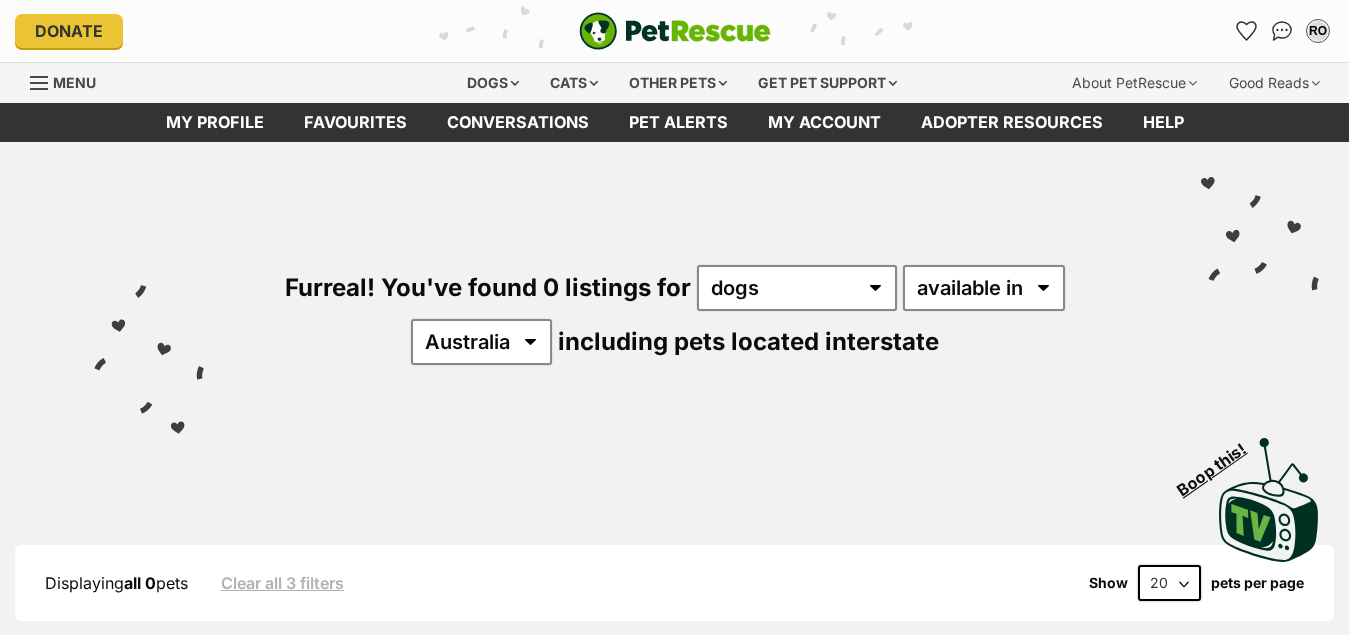 scroll, scrollTop: 0, scrollLeft: 0, axis: both 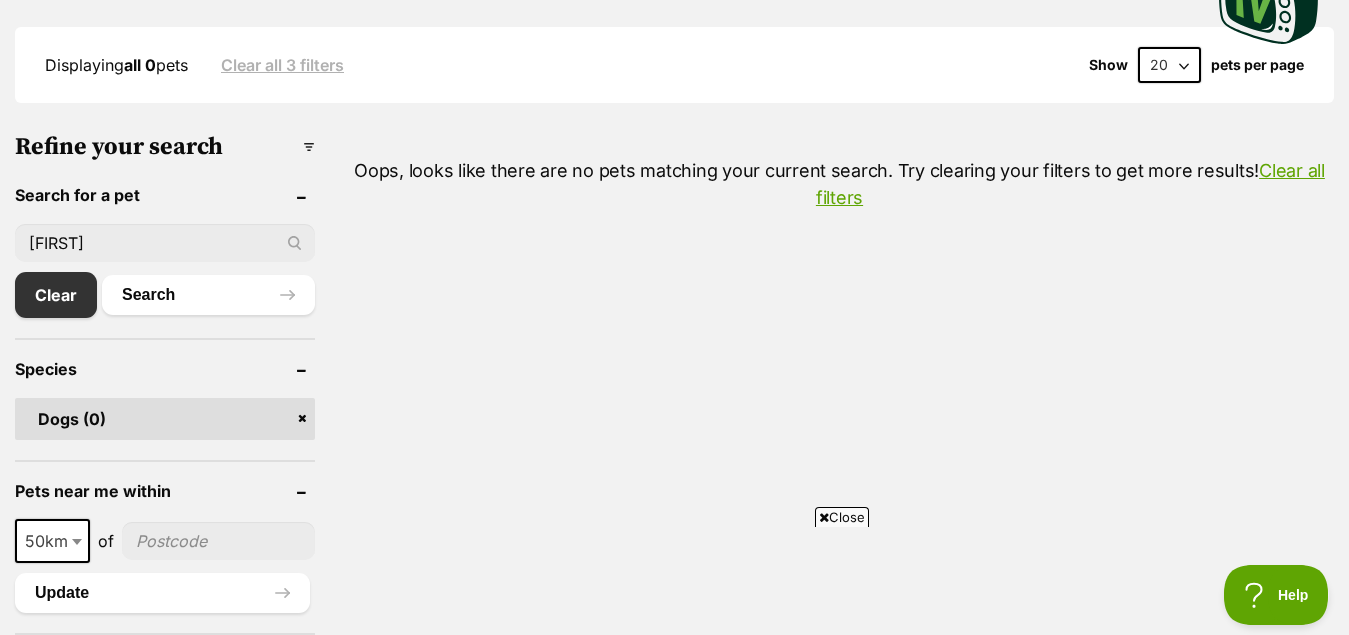 click on "[FIRST]" at bounding box center [165, 243] 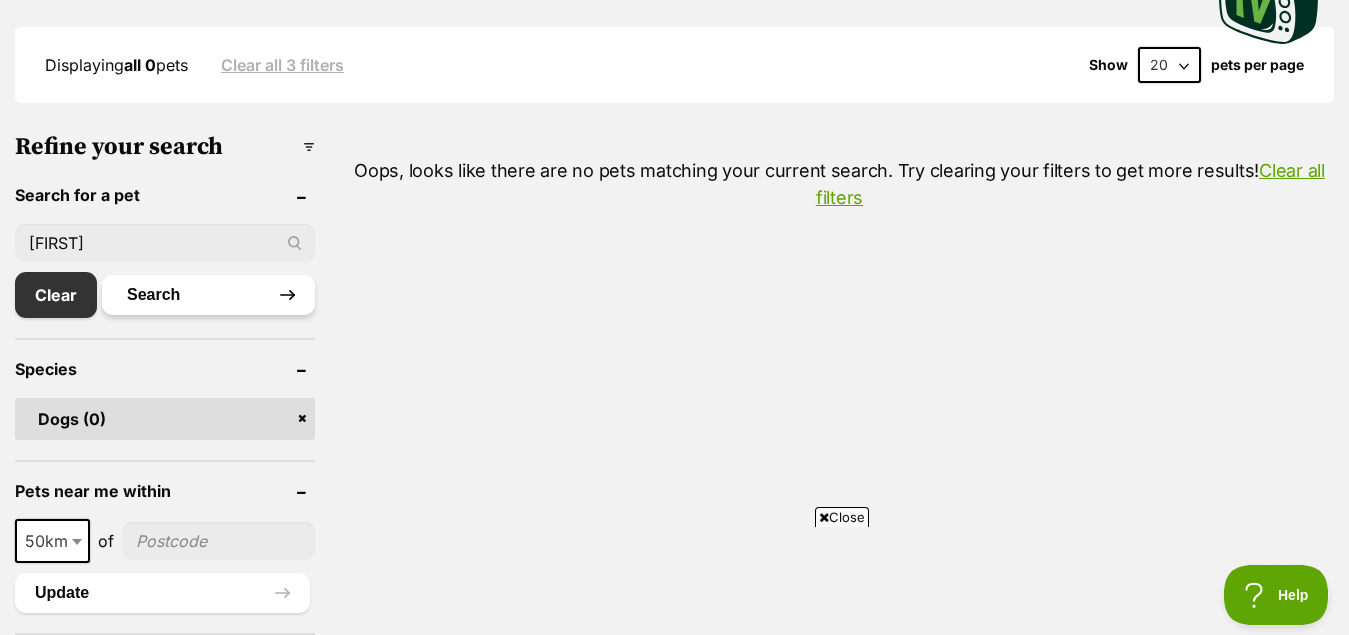 type on "[FIRST]" 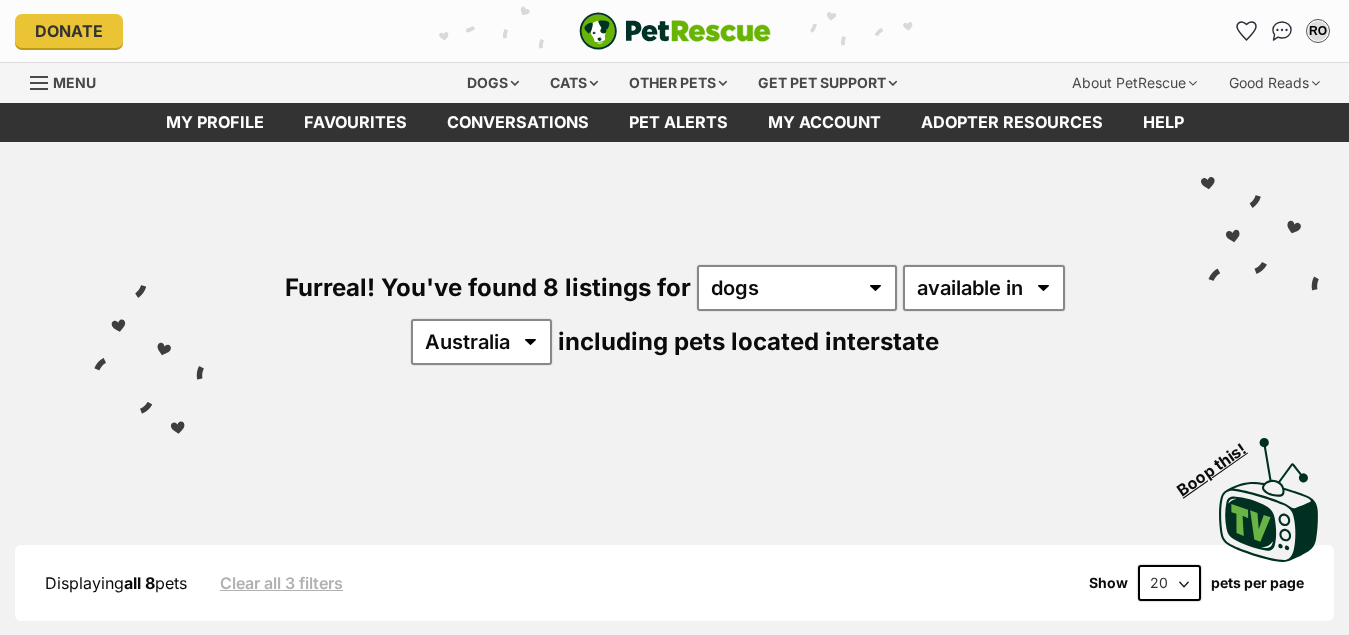 scroll, scrollTop: 0, scrollLeft: 0, axis: both 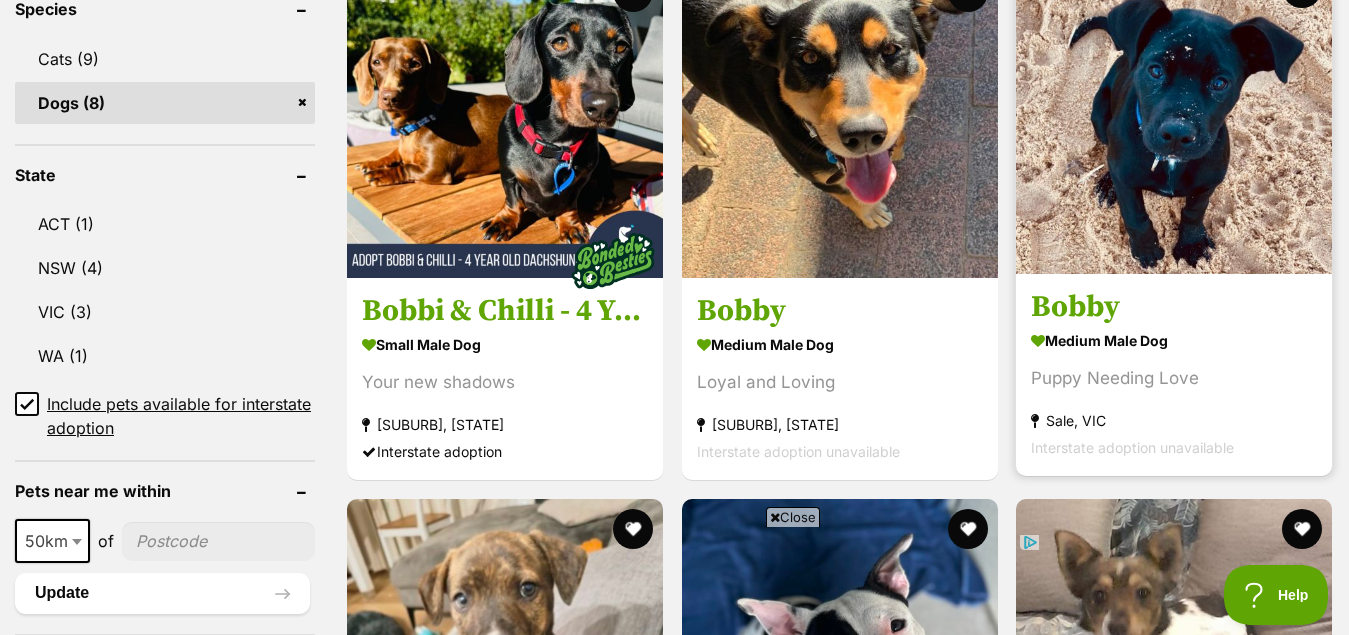 click at bounding box center (1174, 116) 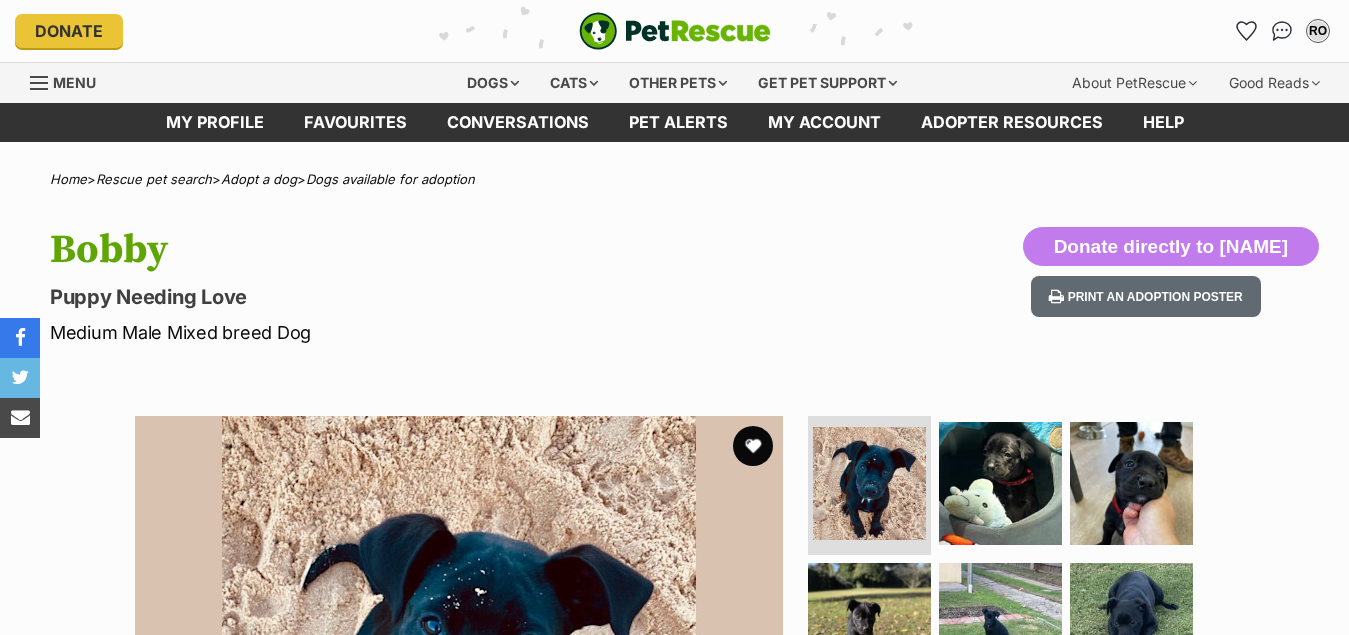 scroll, scrollTop: 0, scrollLeft: 0, axis: both 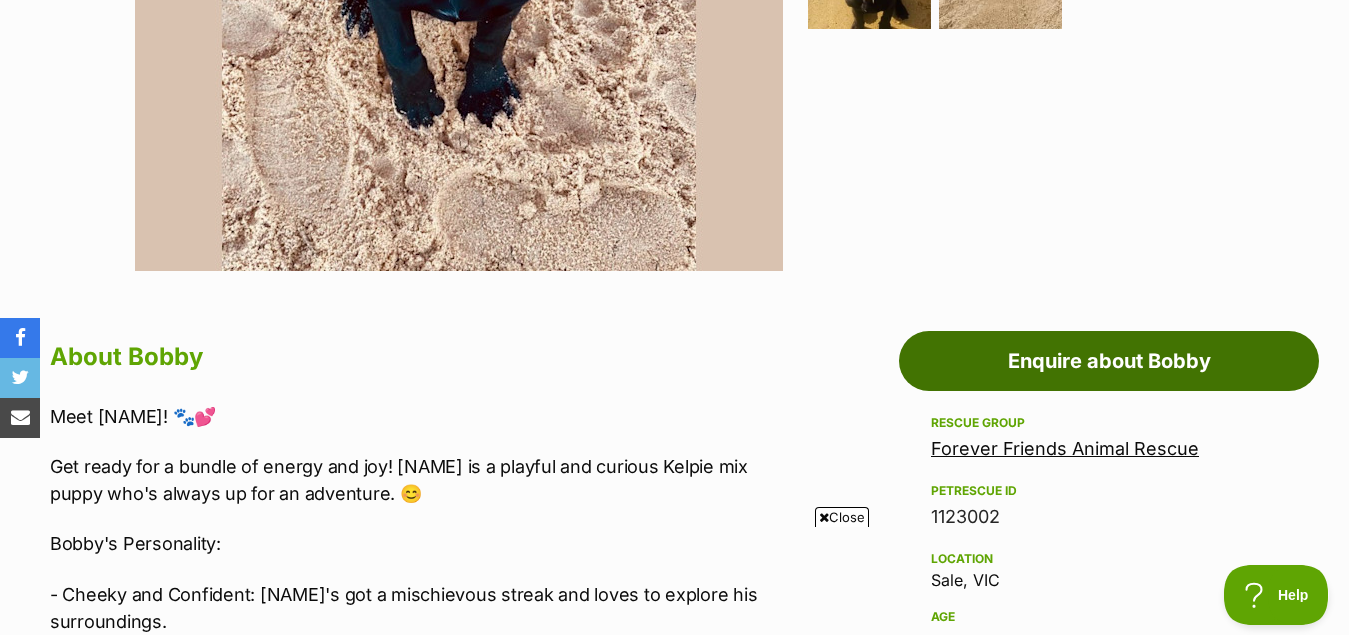 click on "Enquire about Bobby" at bounding box center [1109, 361] 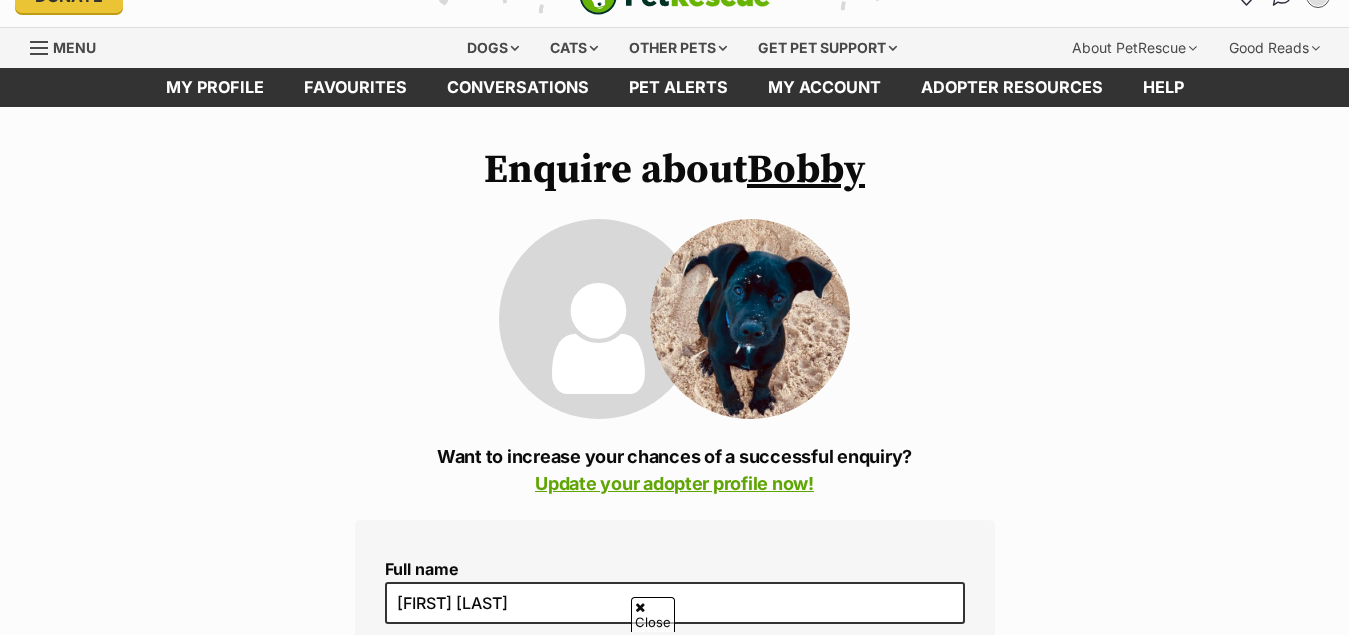 scroll, scrollTop: 255, scrollLeft: 0, axis: vertical 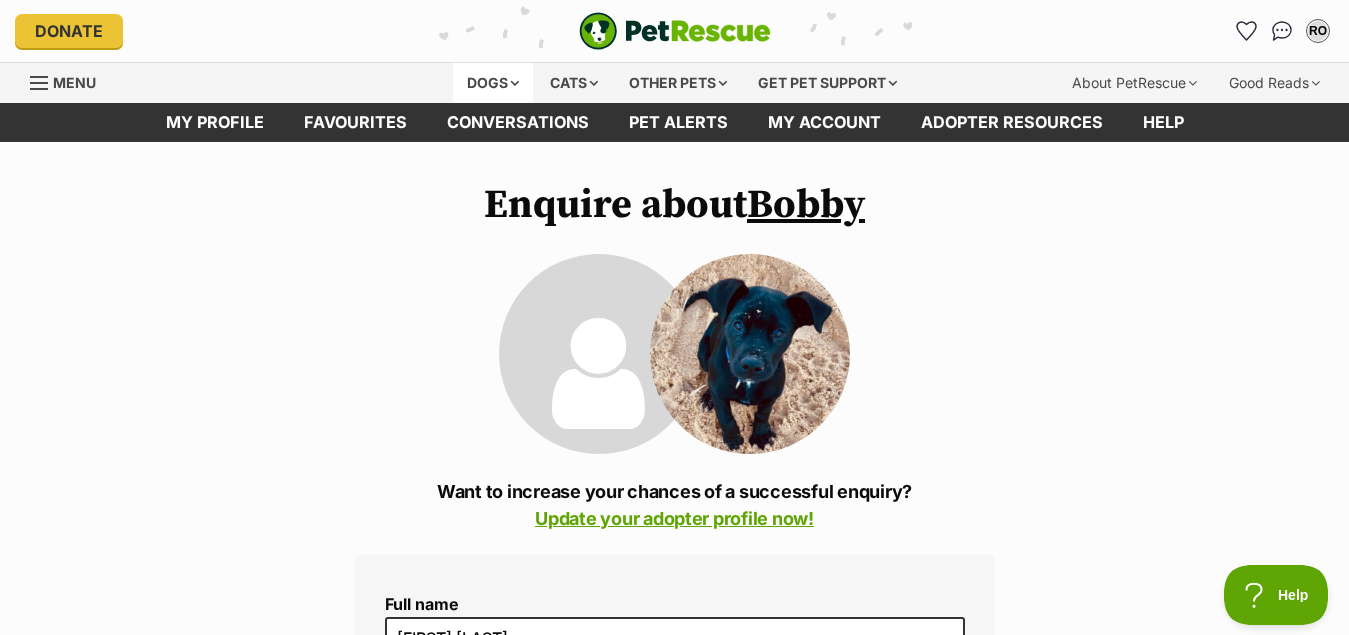 click on "Dogs" at bounding box center [493, 83] 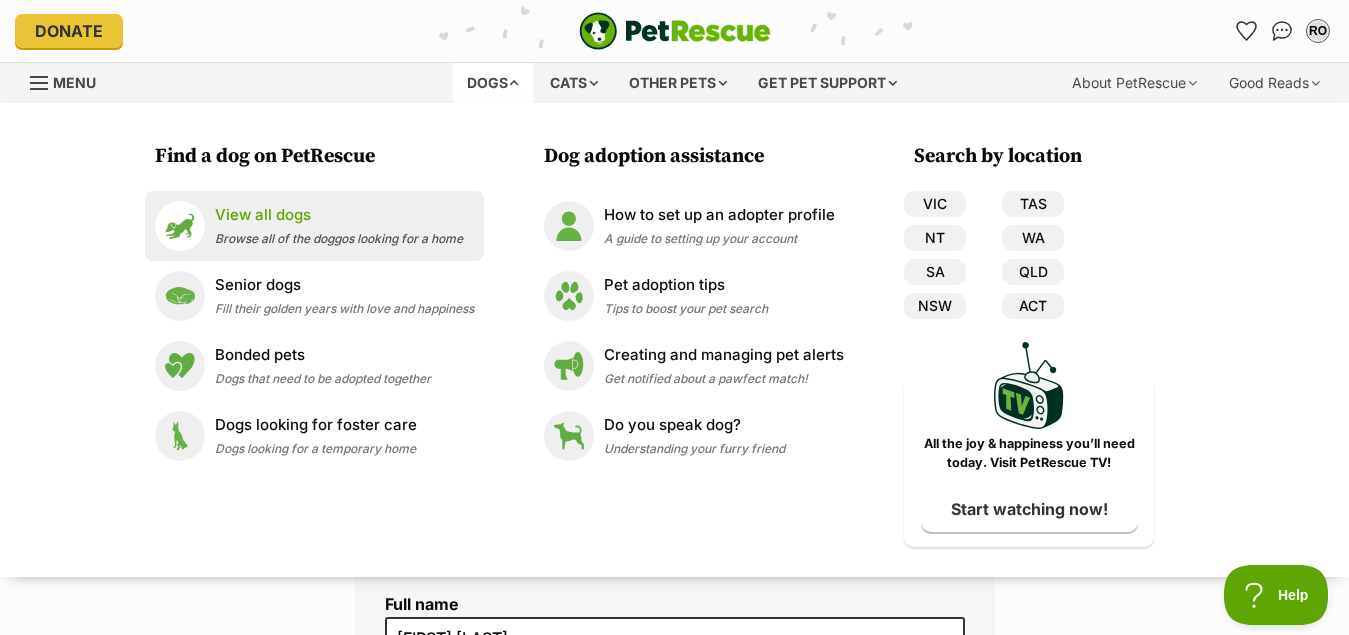 click on "View all dogs" at bounding box center (339, 215) 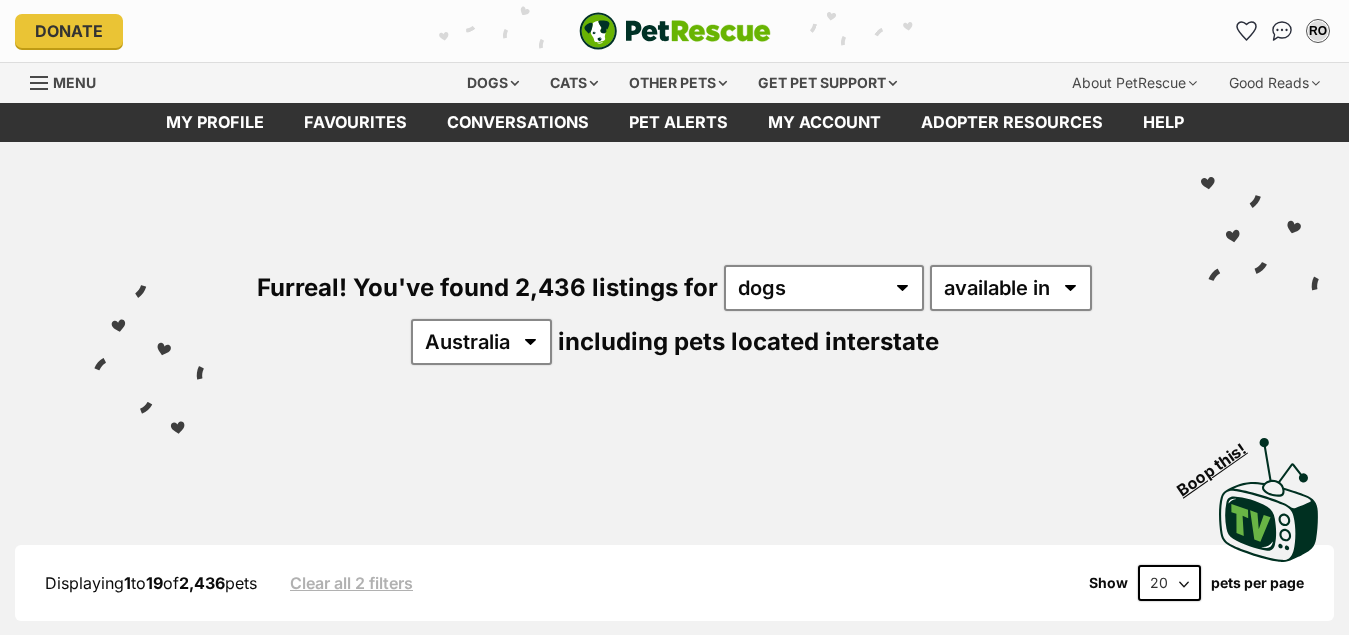 scroll, scrollTop: 0, scrollLeft: 0, axis: both 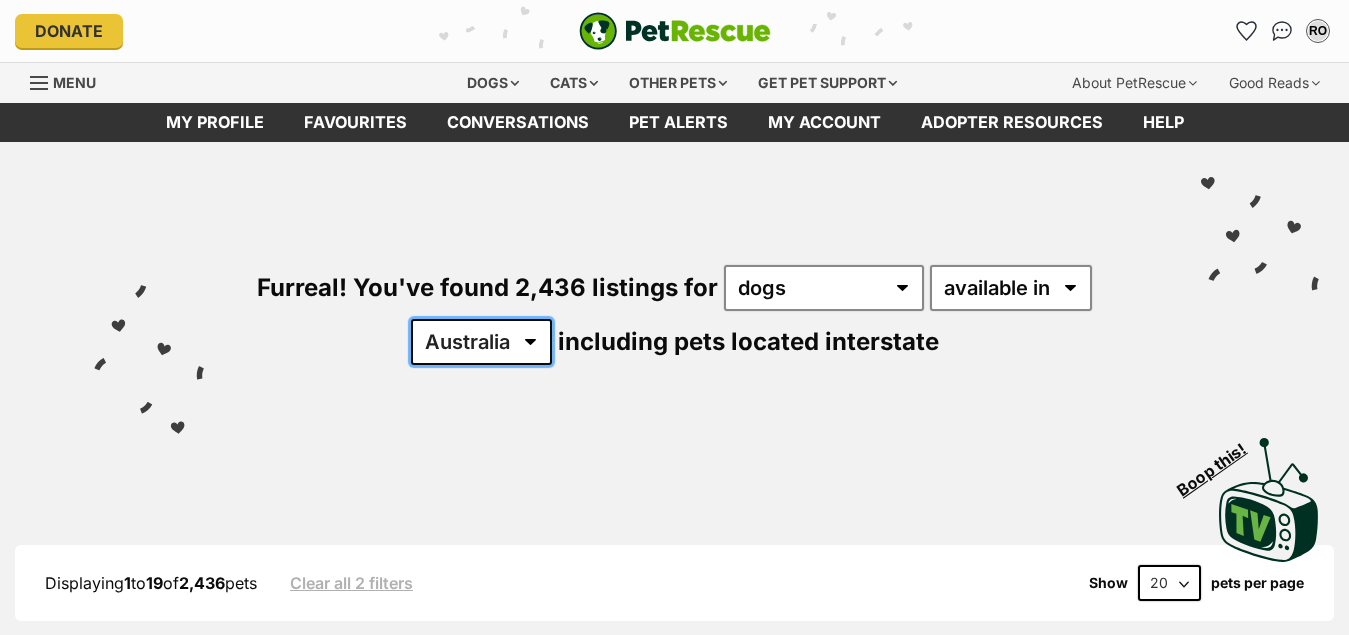 drag, startPoint x: 574, startPoint y: 358, endPoint x: 515, endPoint y: 341, distance: 61.400326 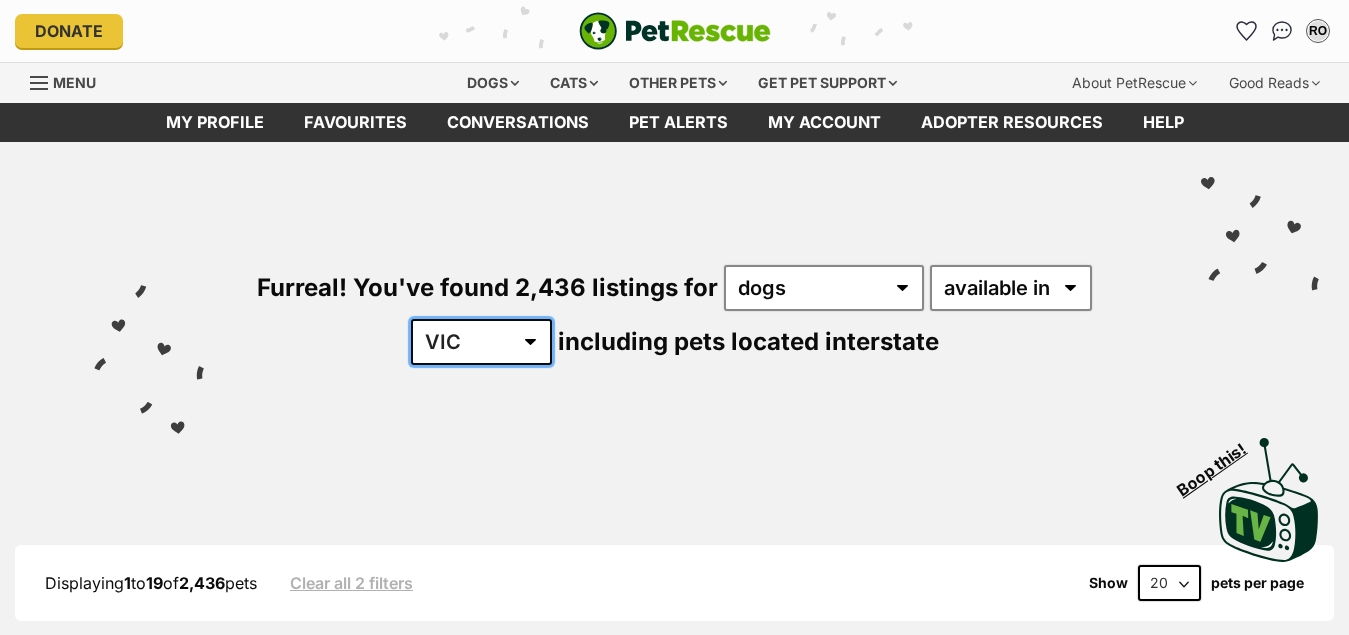 click on "Australia
ACT
NSW
NT
QLD
SA
TAS
VIC
WA" at bounding box center (481, 342) 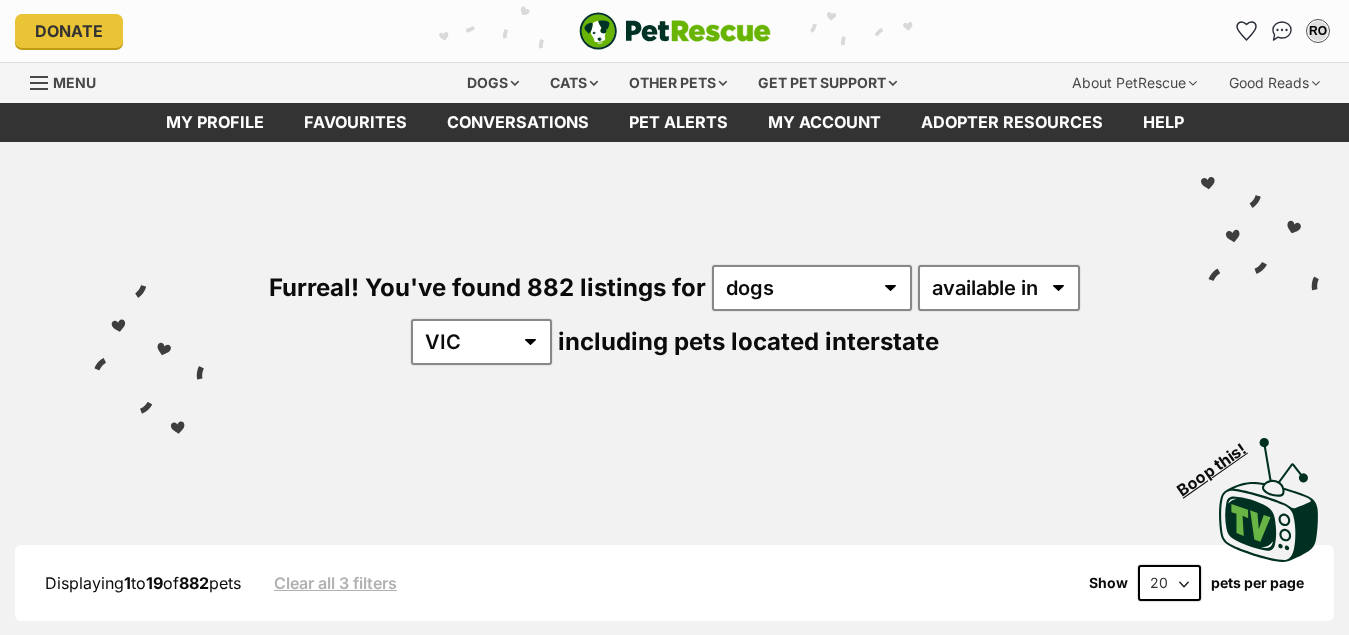 scroll, scrollTop: 0, scrollLeft: 0, axis: both 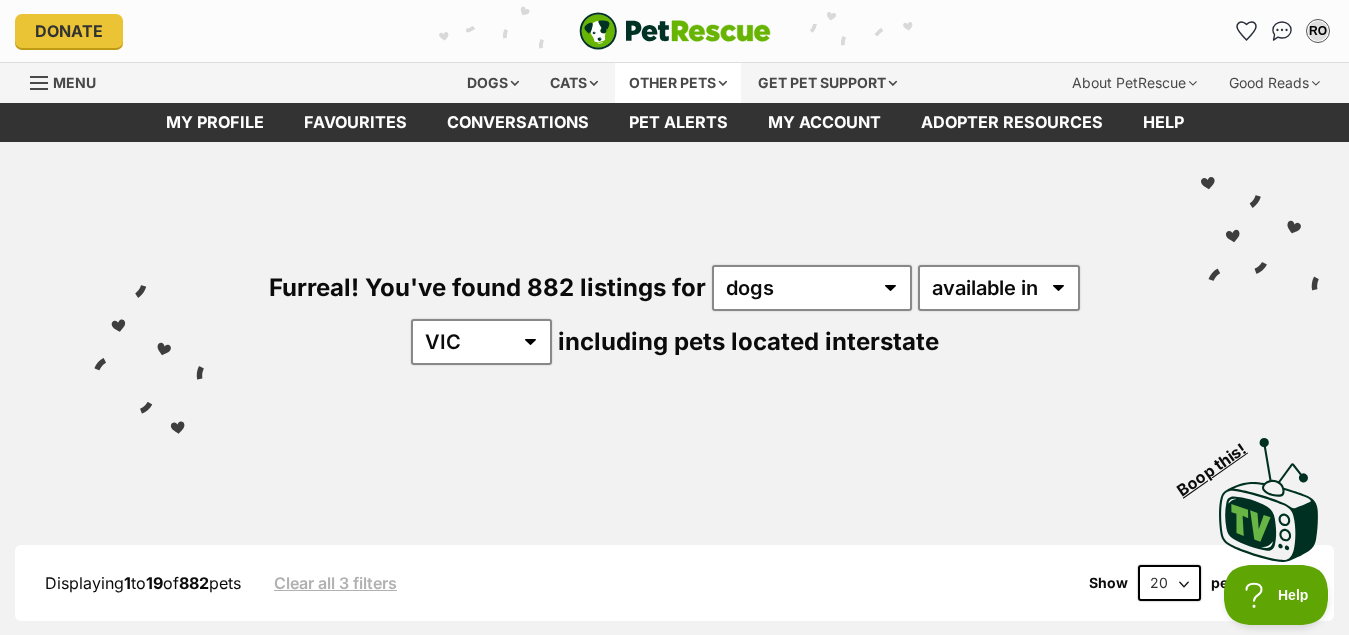 click on "Other pets" at bounding box center (678, 83) 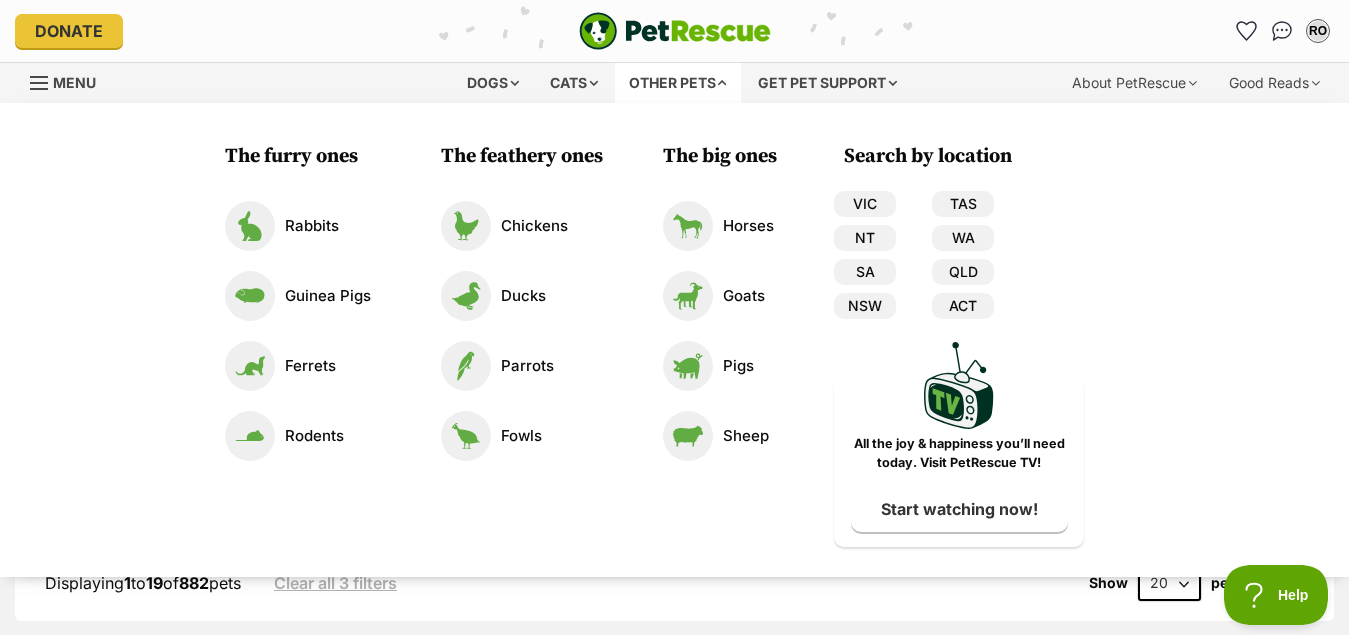 scroll, scrollTop: 0, scrollLeft: 0, axis: both 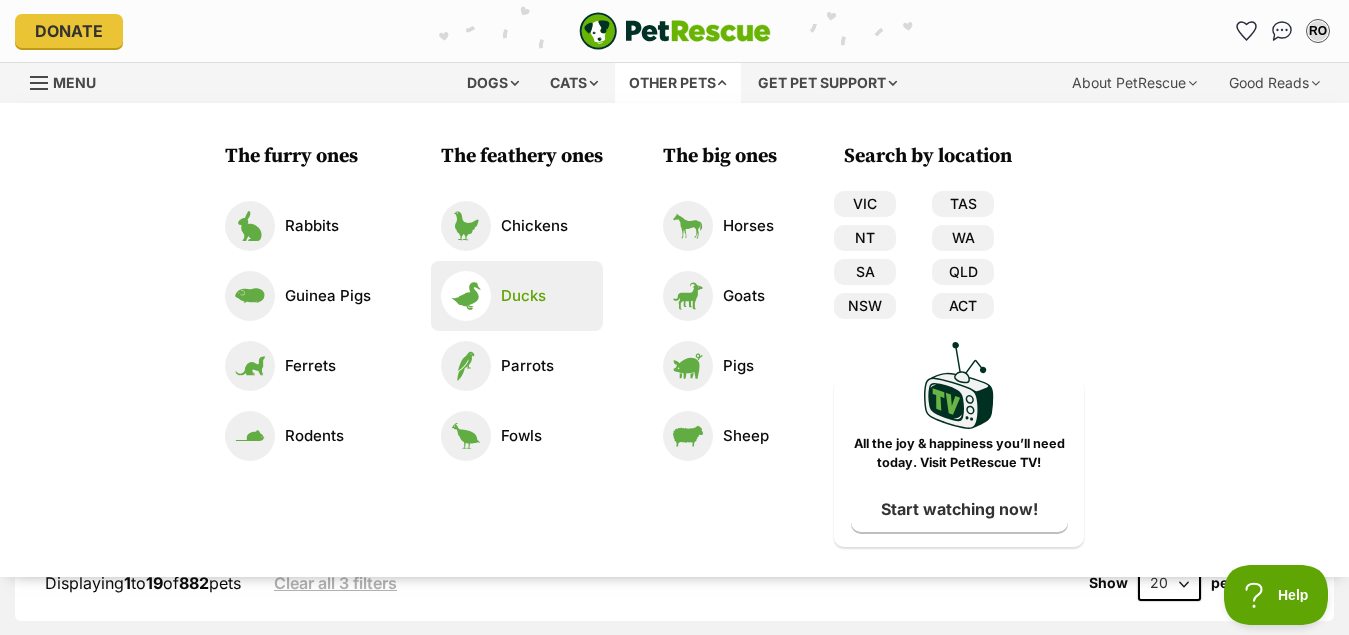 click on "Ducks" at bounding box center [517, 296] 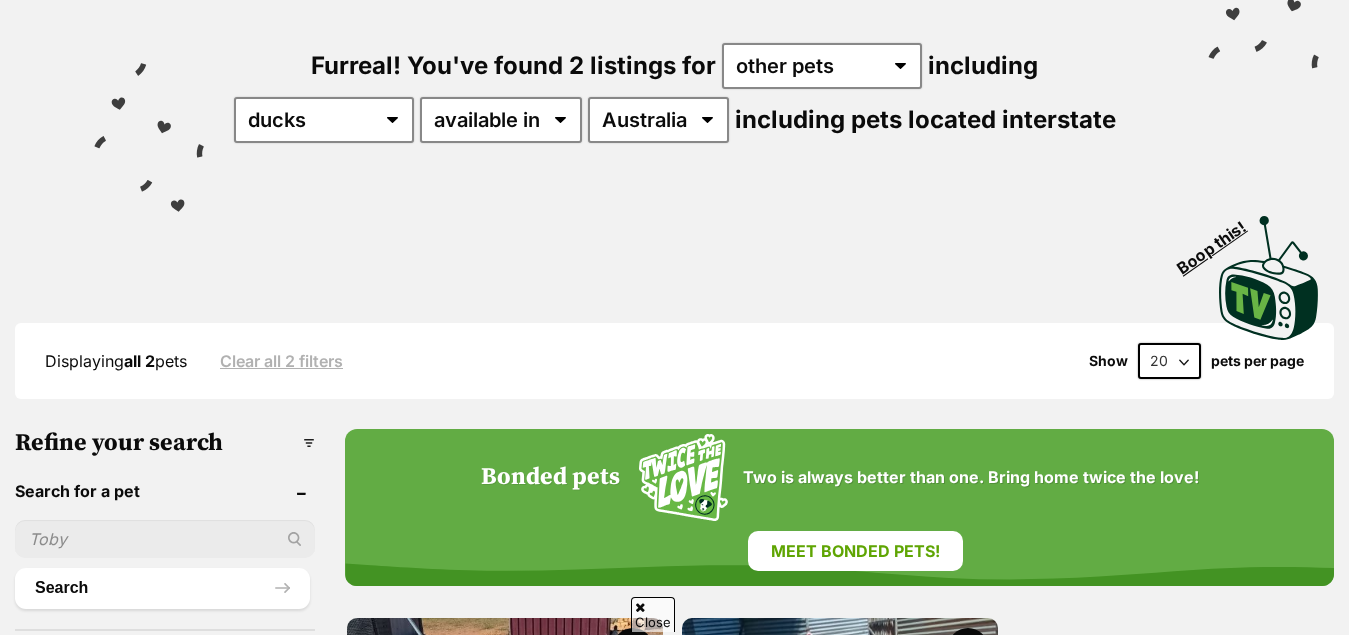 scroll, scrollTop: 227, scrollLeft: 0, axis: vertical 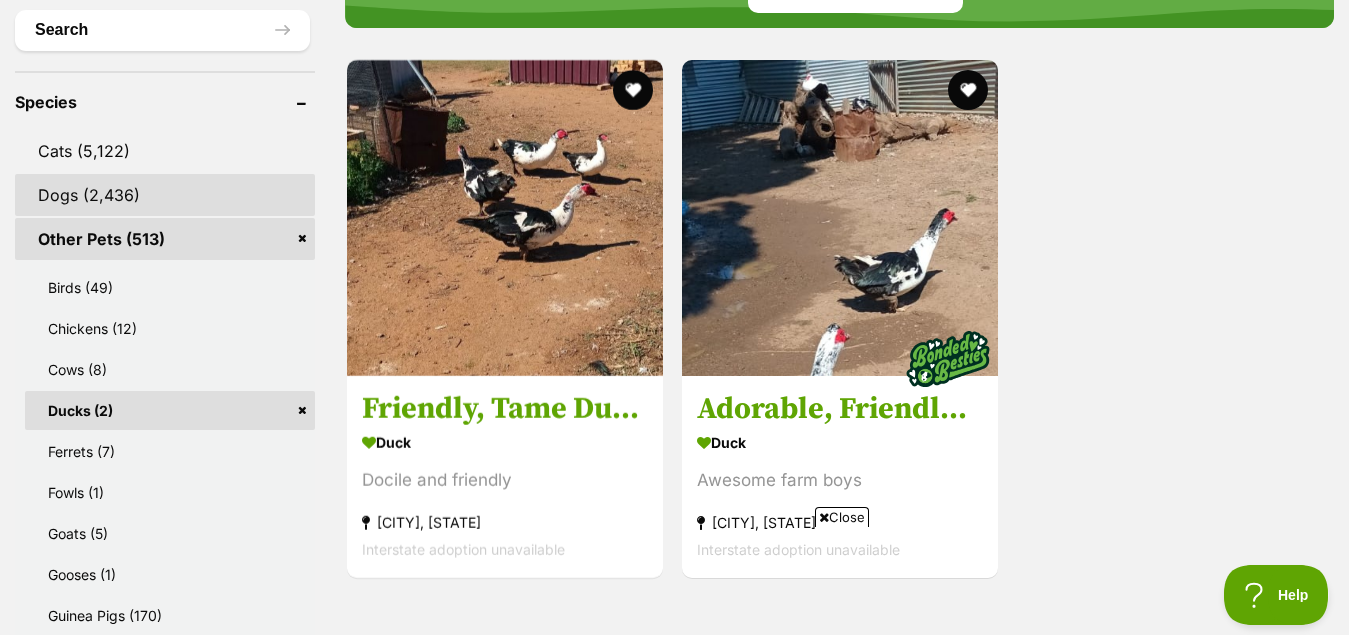 click on "Dogs (2,436)" at bounding box center [165, 195] 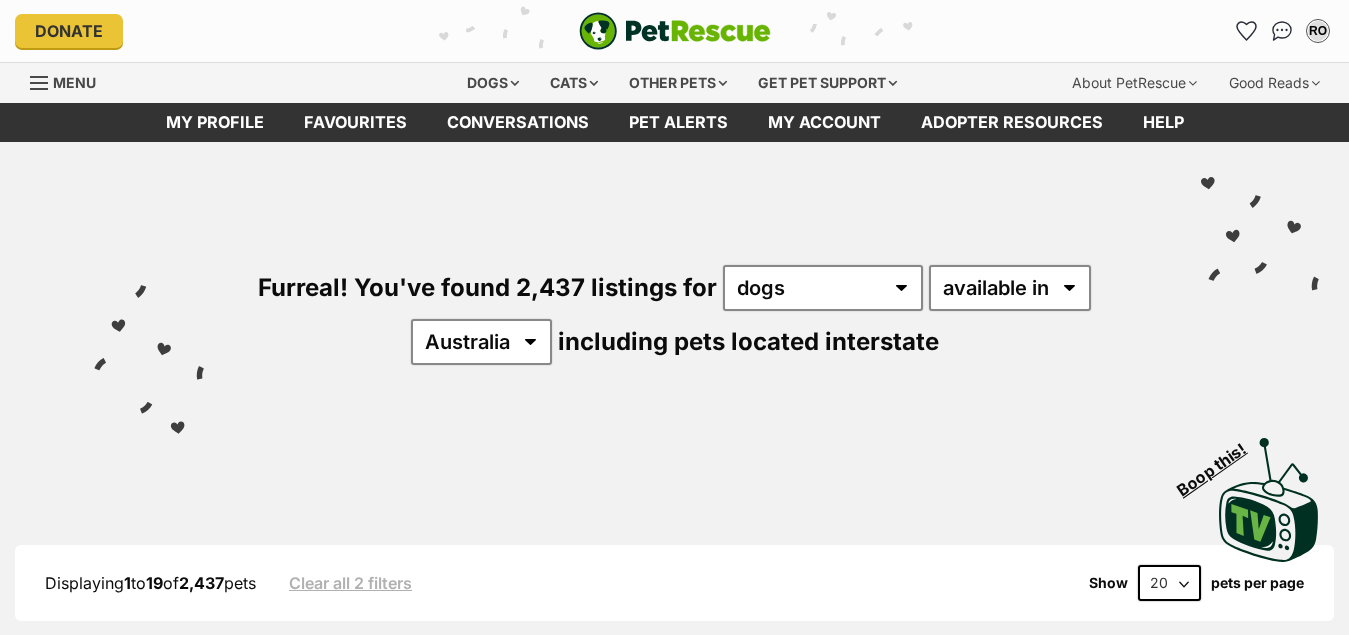 scroll, scrollTop: 30, scrollLeft: 0, axis: vertical 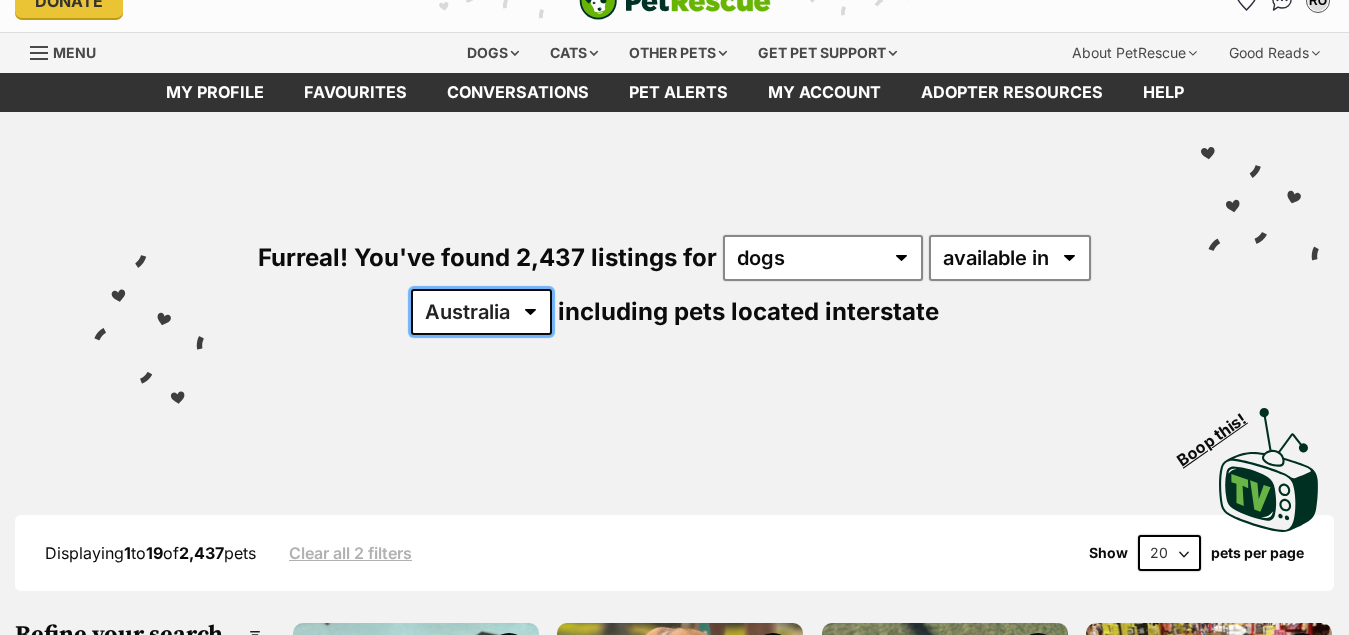 click on "Australia
ACT
NSW
NT
QLD
SA
TAS
VIC
WA" at bounding box center [481, 312] 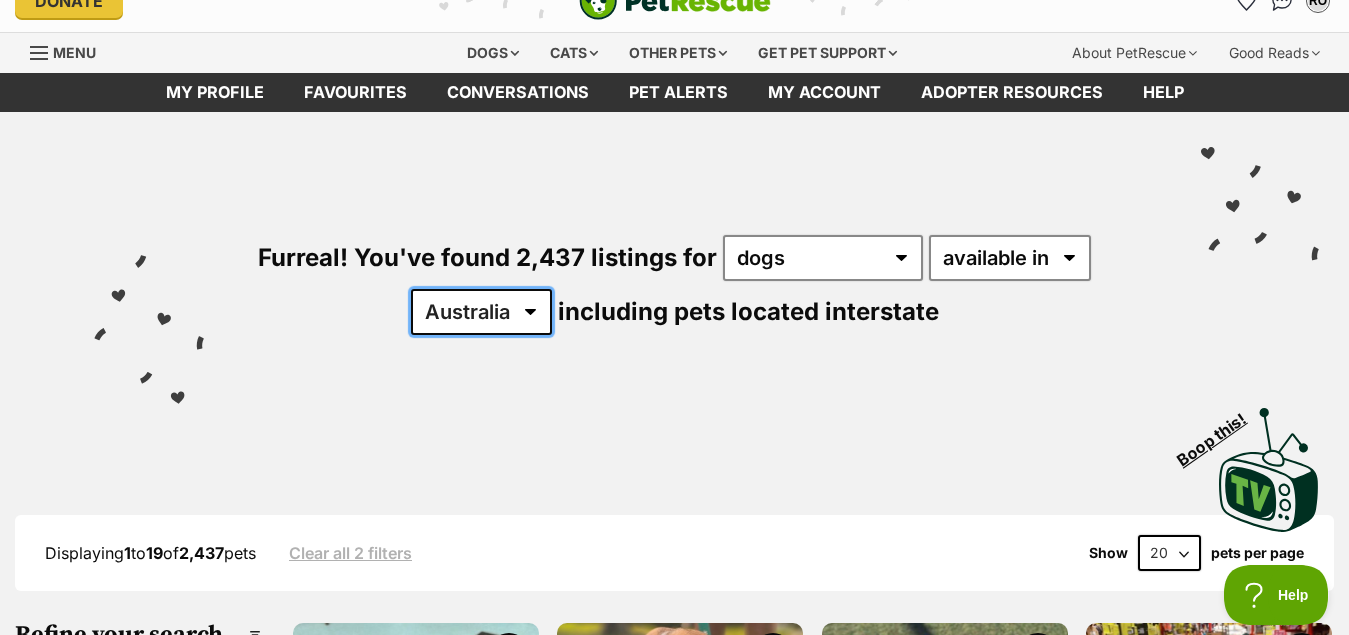 scroll, scrollTop: 0, scrollLeft: 0, axis: both 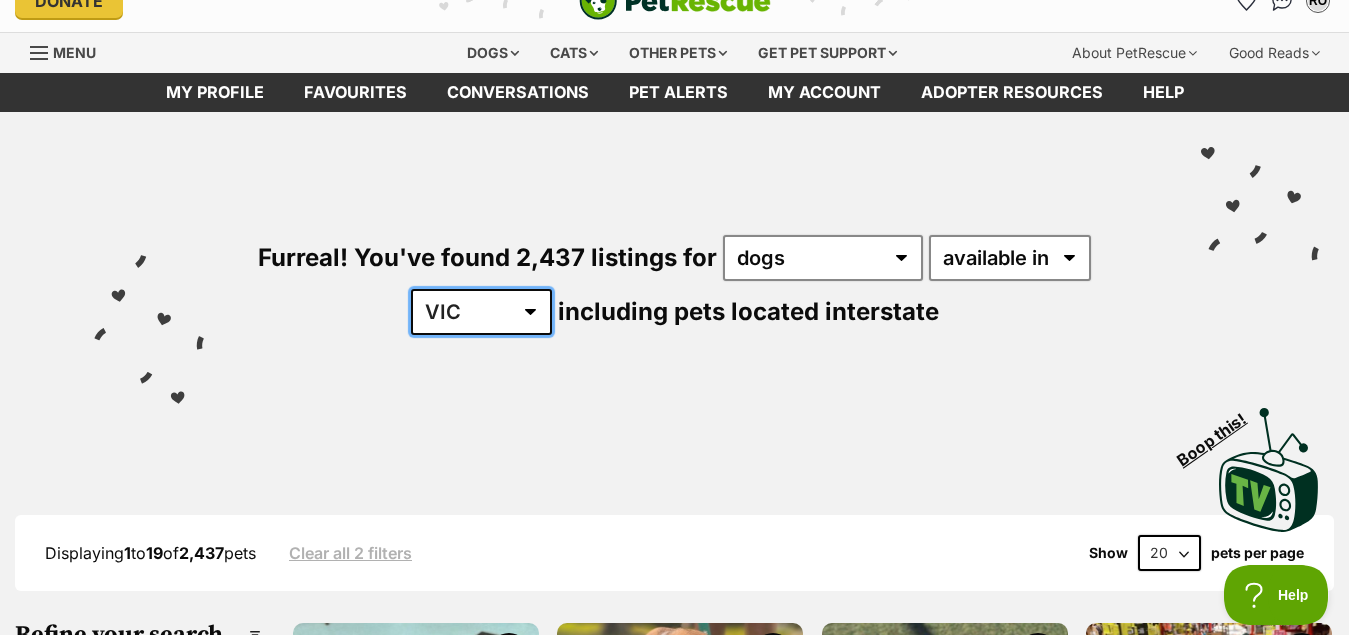 click on "Australia
ACT
NSW
NT
QLD
SA
TAS
VIC
WA" at bounding box center [481, 312] 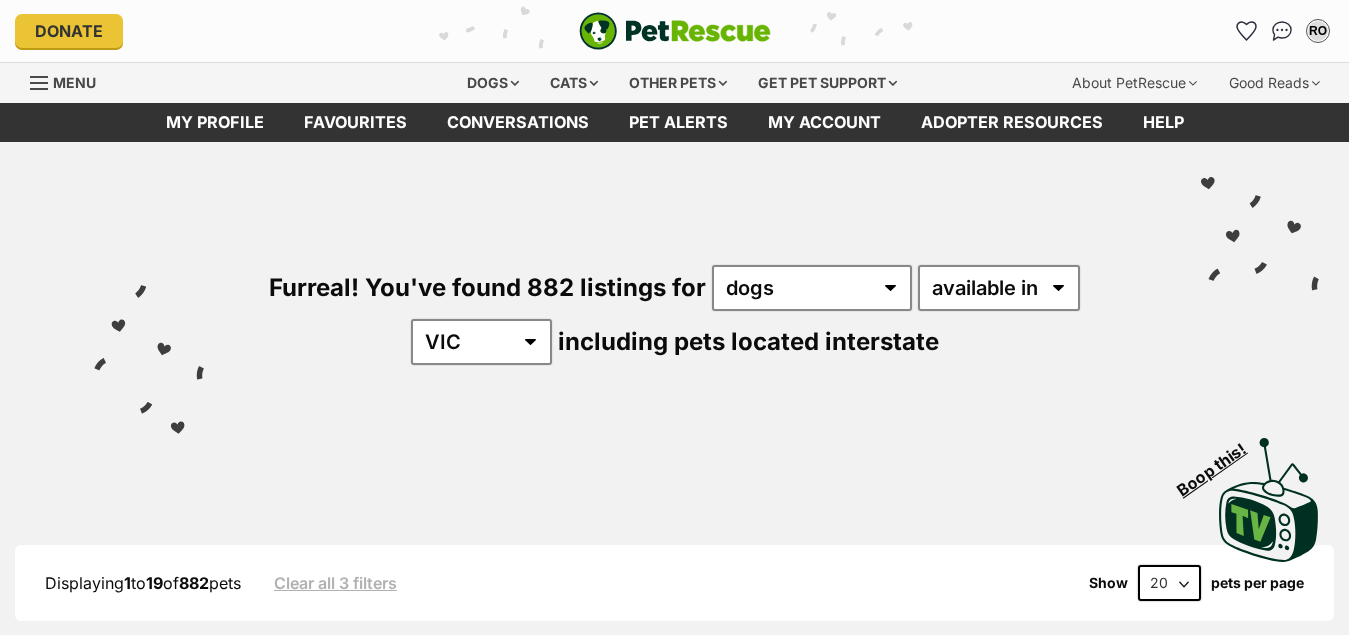 scroll, scrollTop: 0, scrollLeft: 0, axis: both 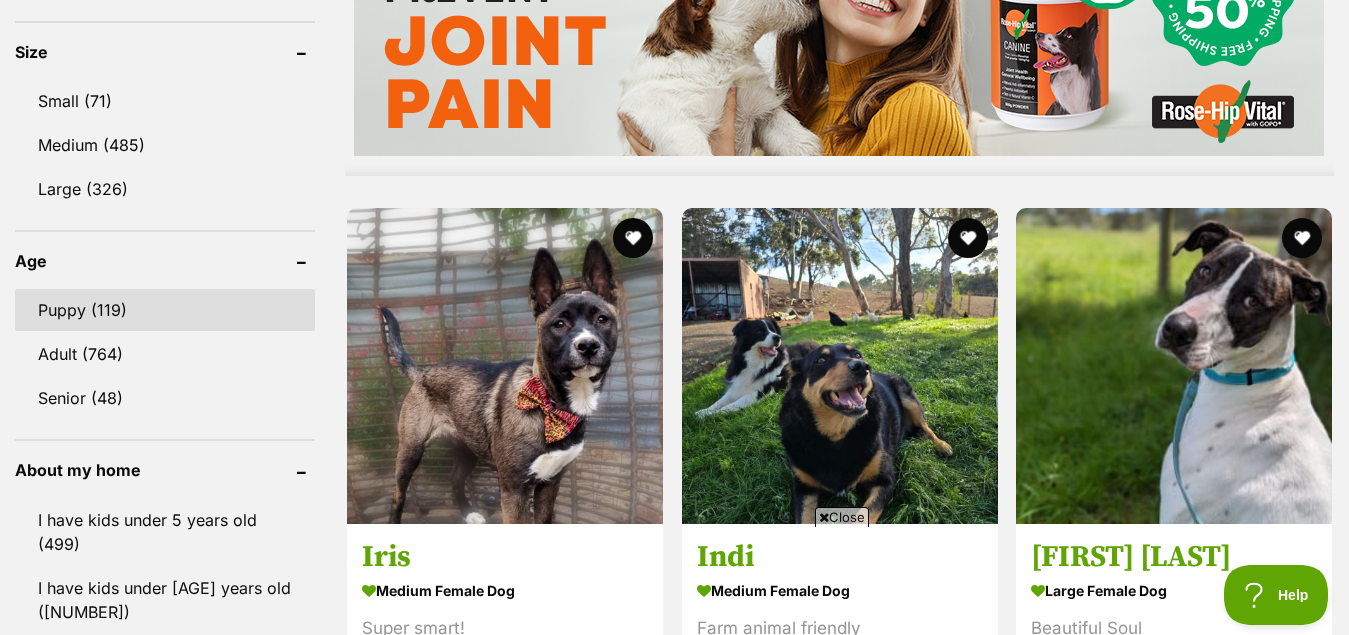 click on "Puppy (119)" at bounding box center (165, 310) 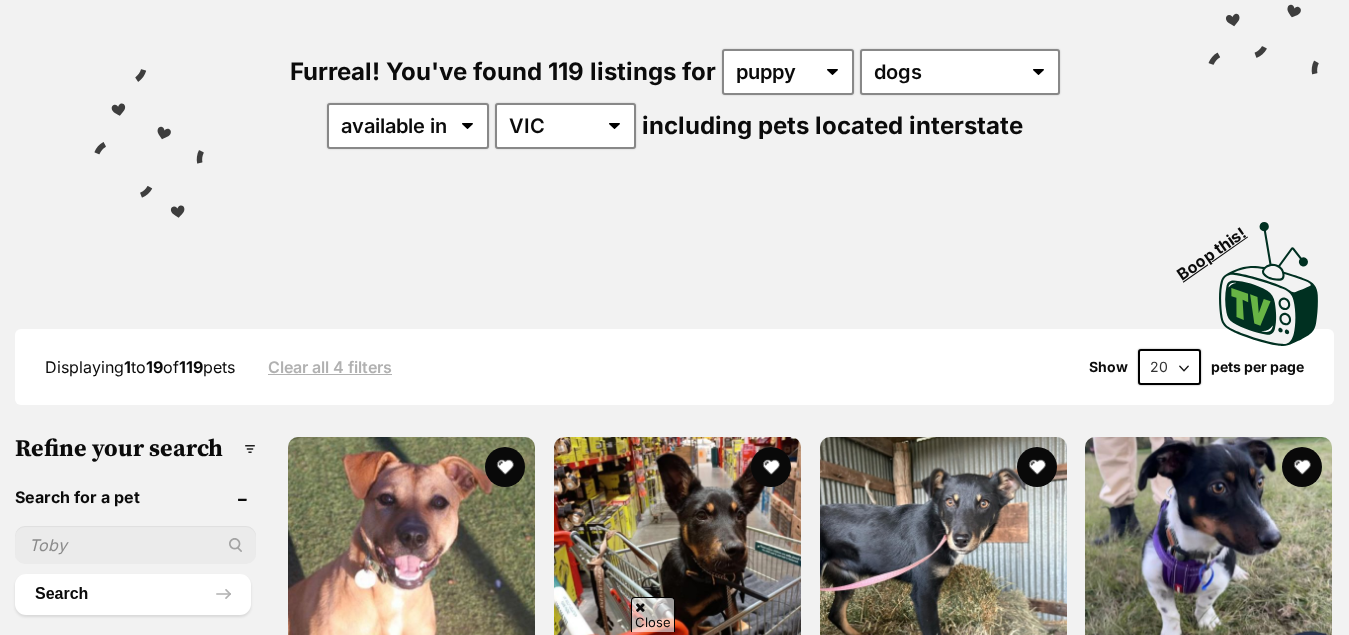scroll, scrollTop: 216, scrollLeft: 0, axis: vertical 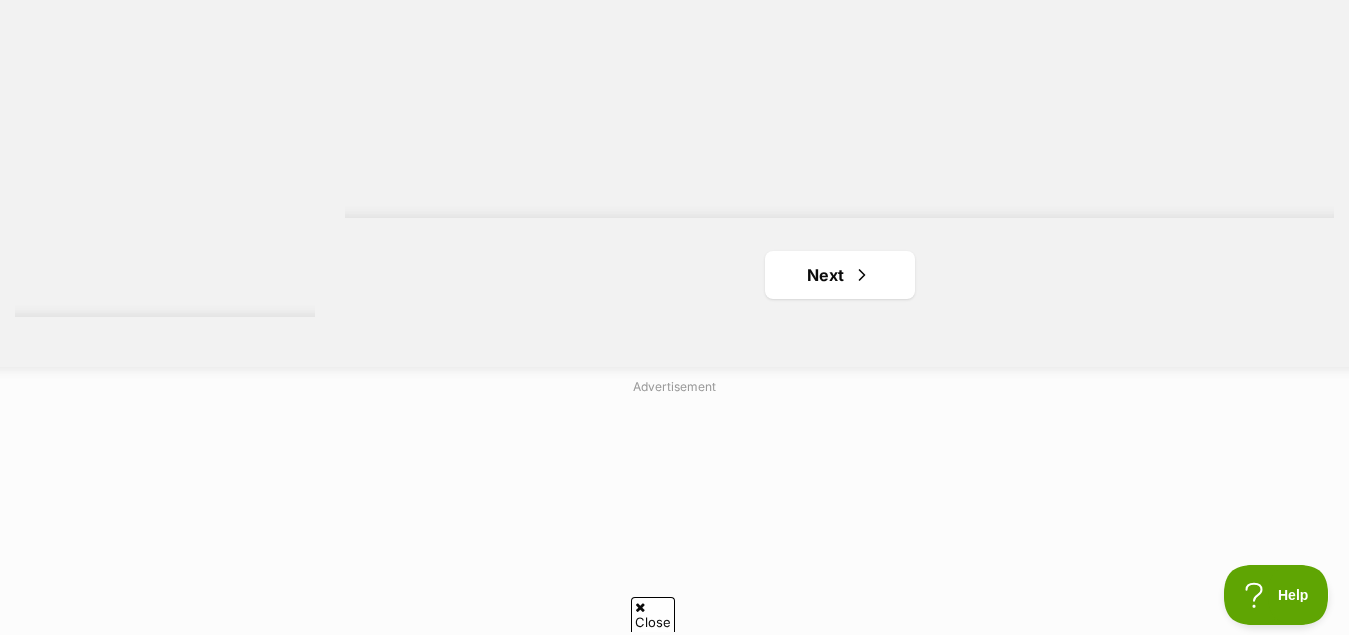 click on "Advertisement" at bounding box center (674, 520) 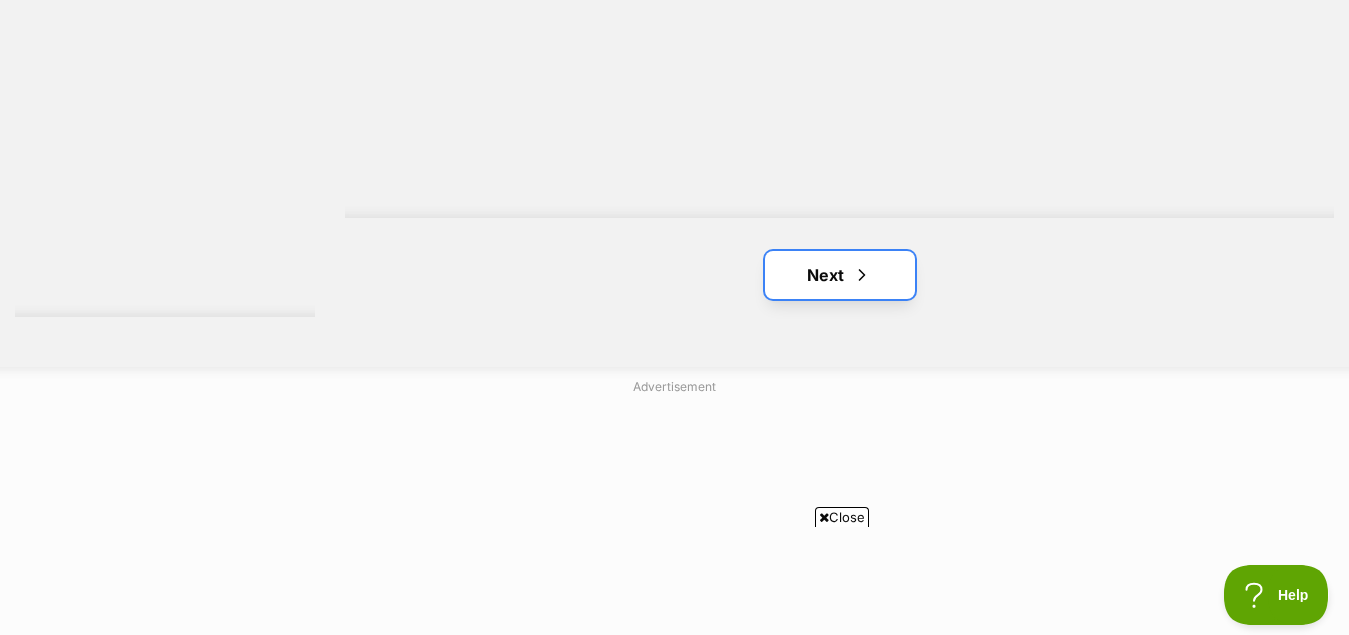 click on "Next" at bounding box center (840, 275) 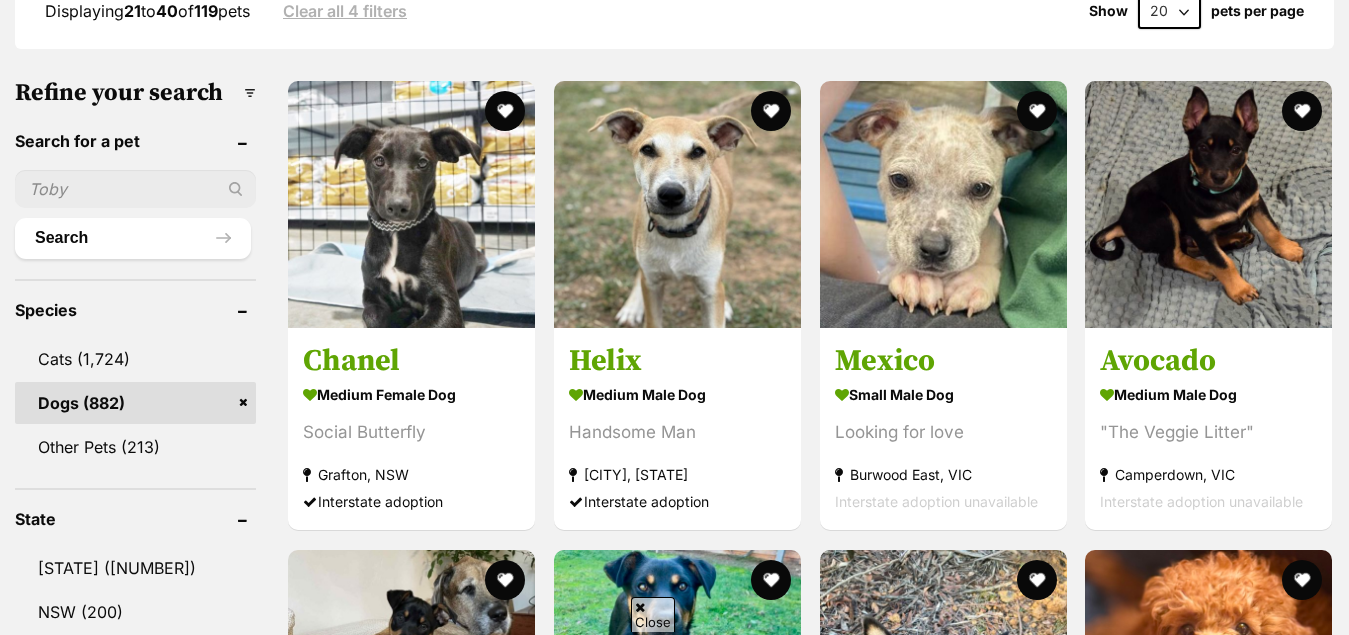 scroll, scrollTop: 851, scrollLeft: 0, axis: vertical 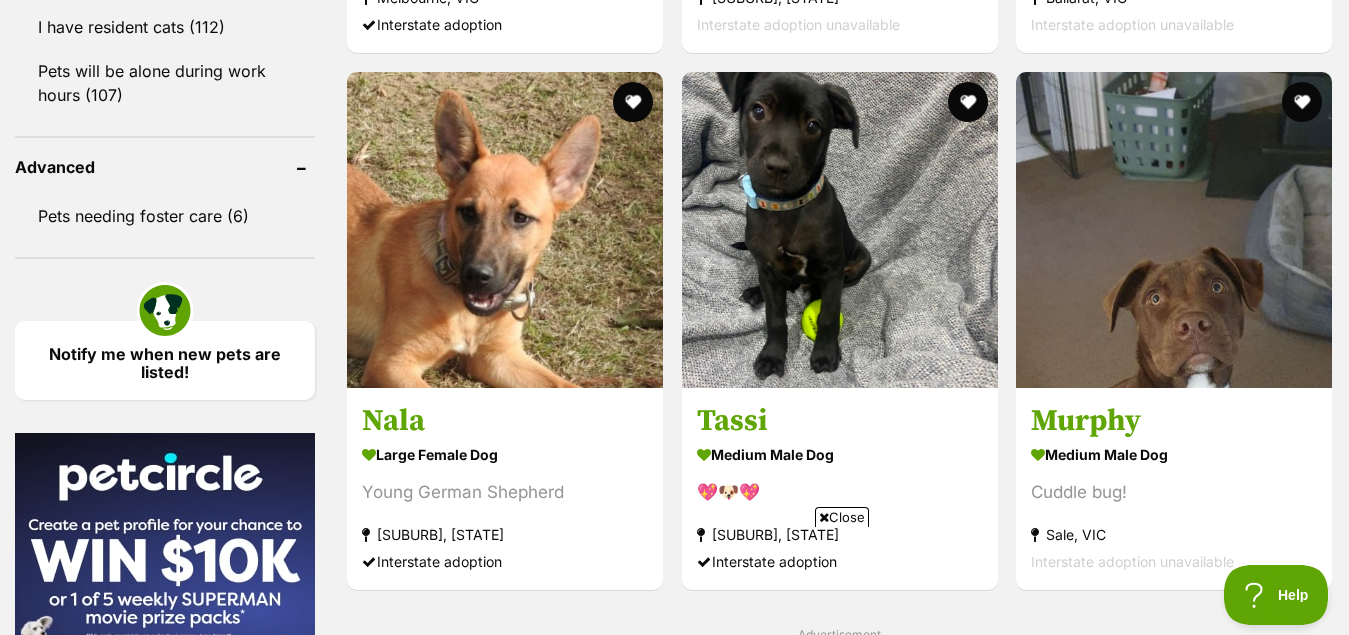 click at bounding box center (840, 230) 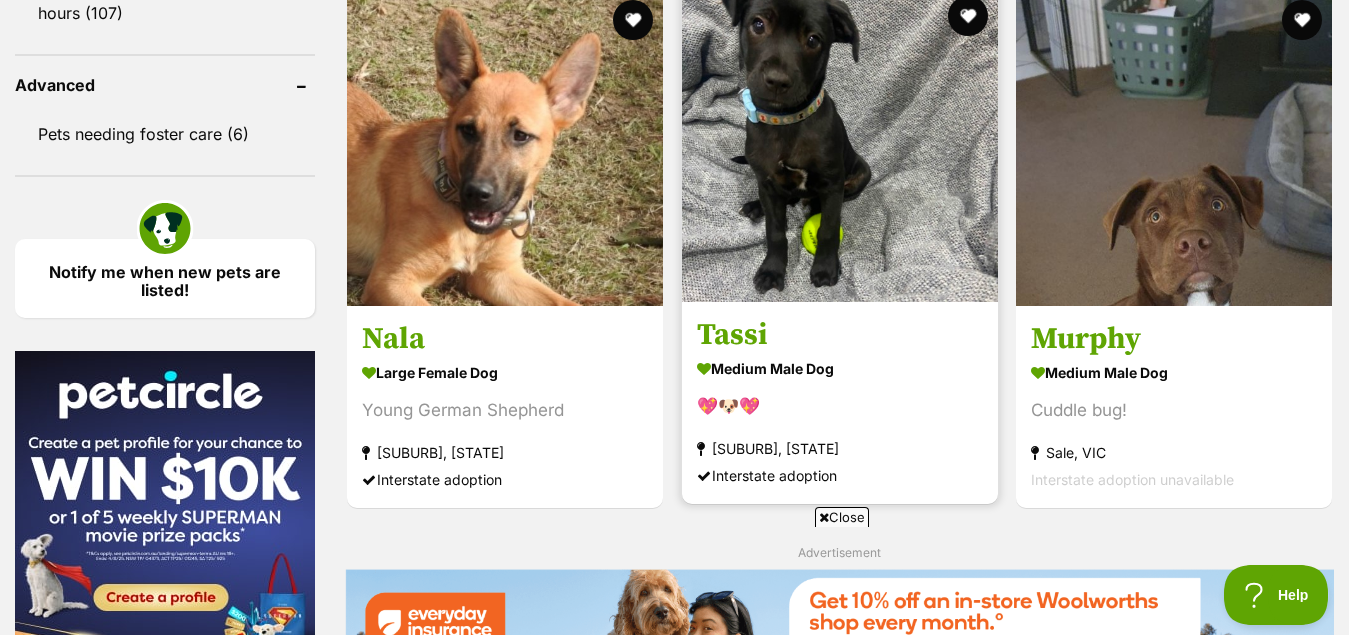 scroll, scrollTop: 2629, scrollLeft: 0, axis: vertical 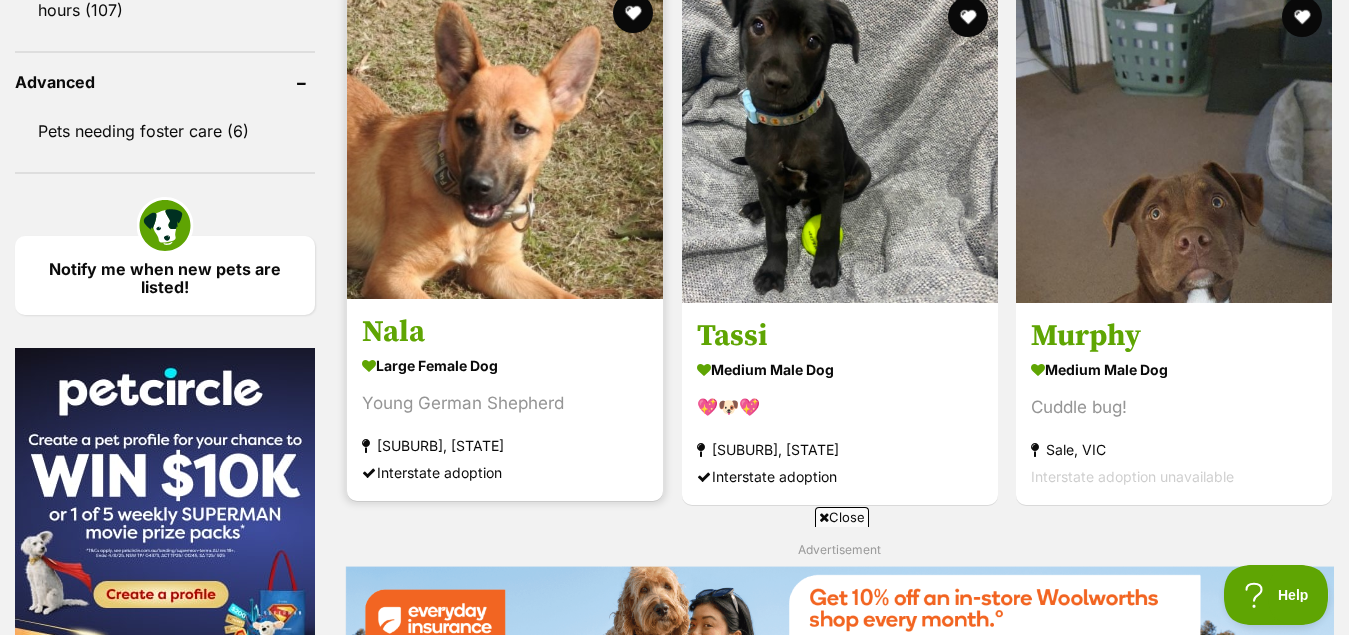 click at bounding box center [505, 141] 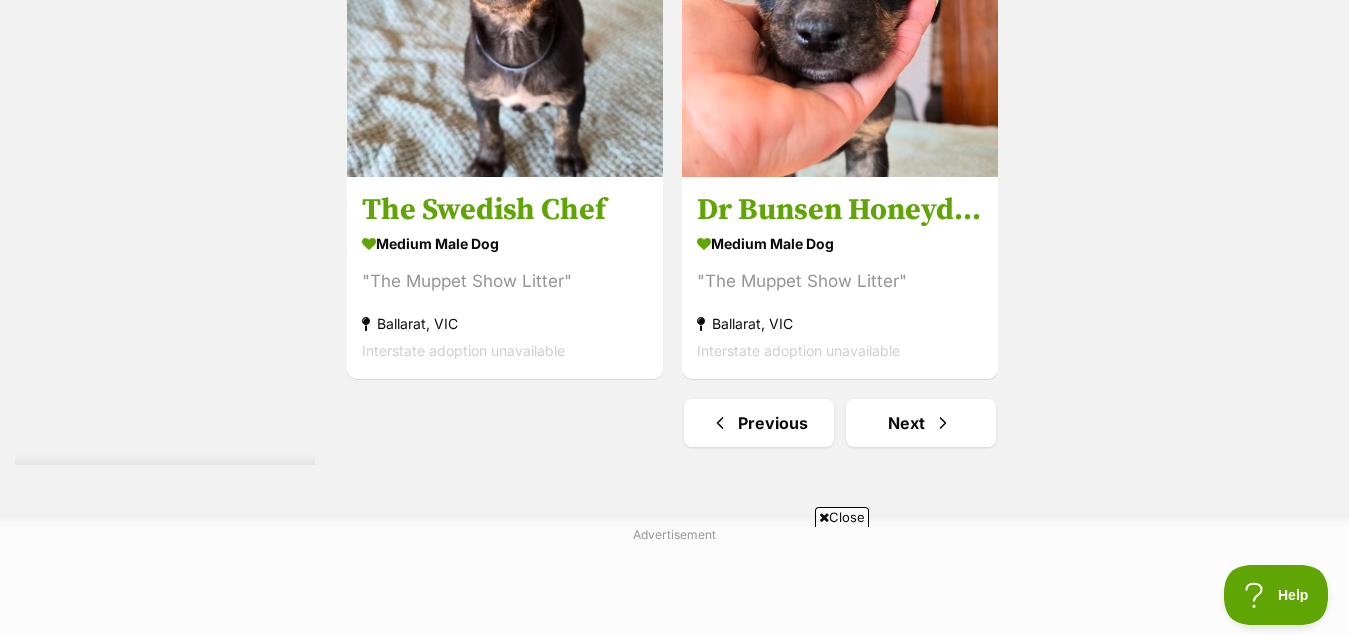 scroll, scrollTop: 4921, scrollLeft: 0, axis: vertical 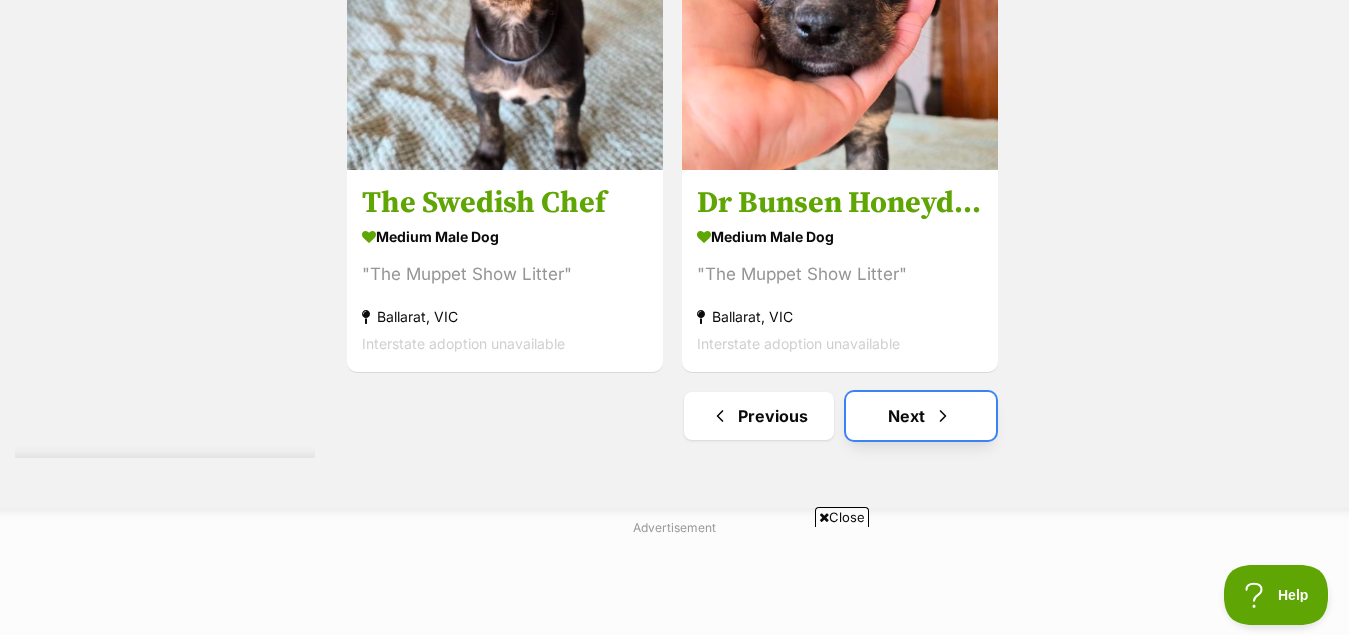 click on "Next" at bounding box center [921, 416] 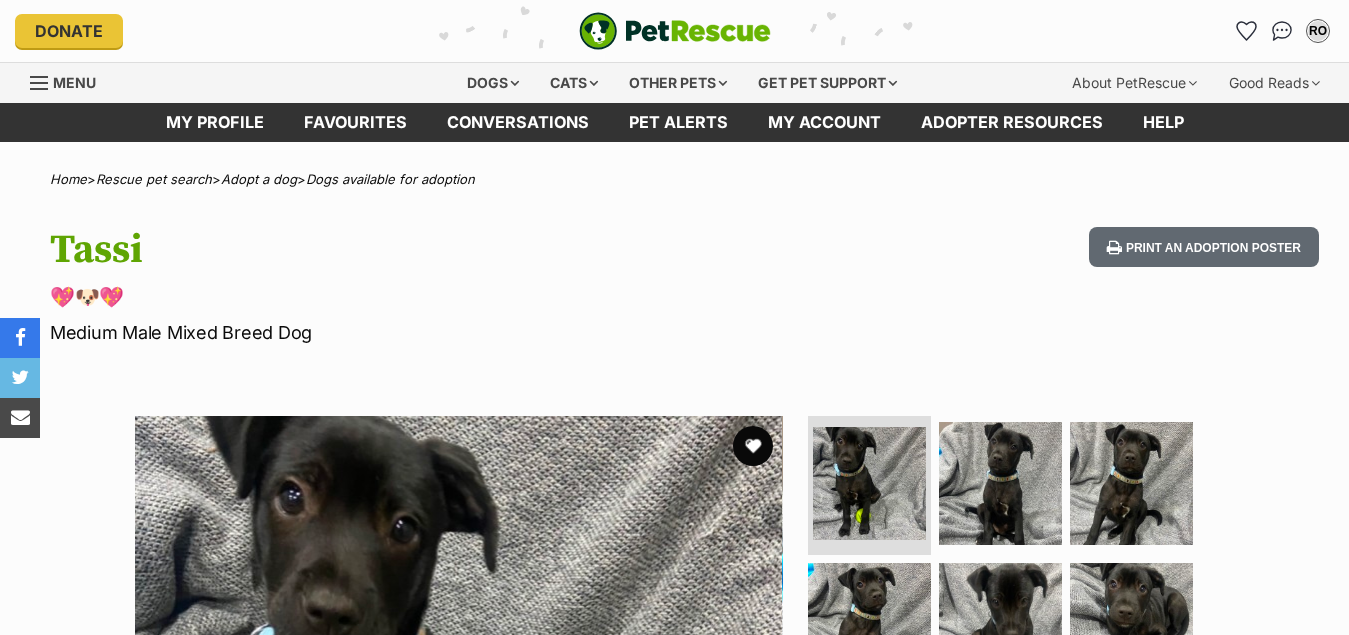 scroll, scrollTop: 0, scrollLeft: 0, axis: both 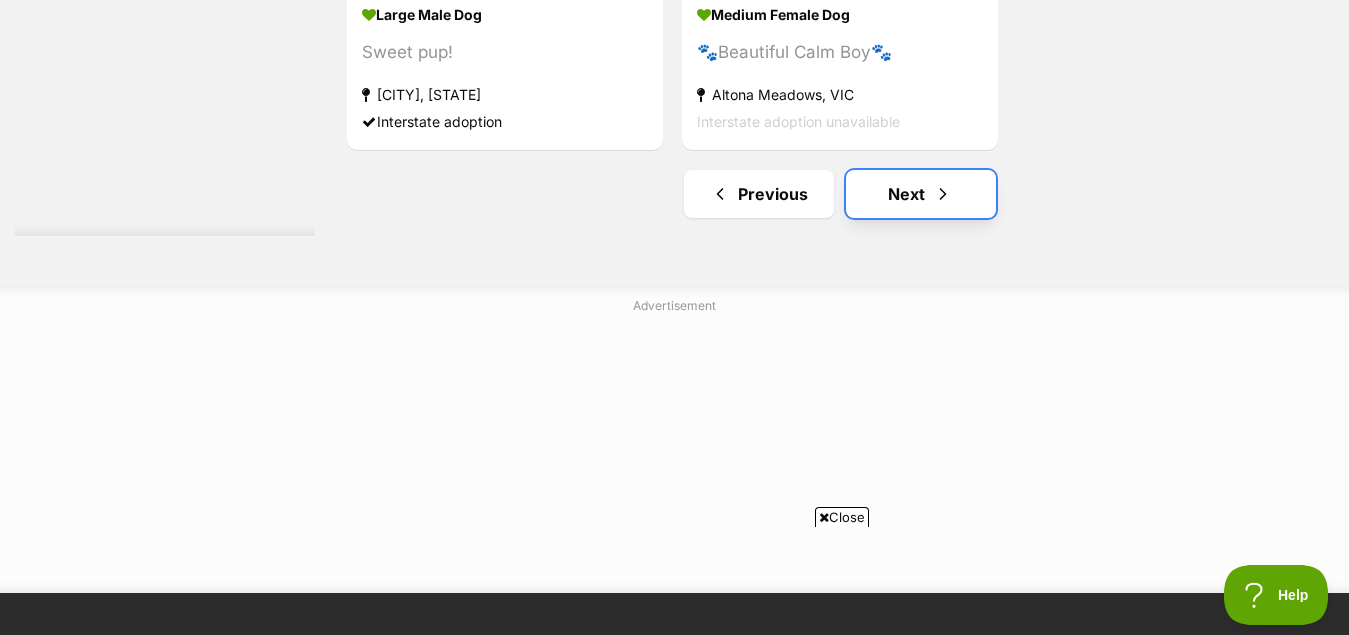 click on "Next" at bounding box center (921, 194) 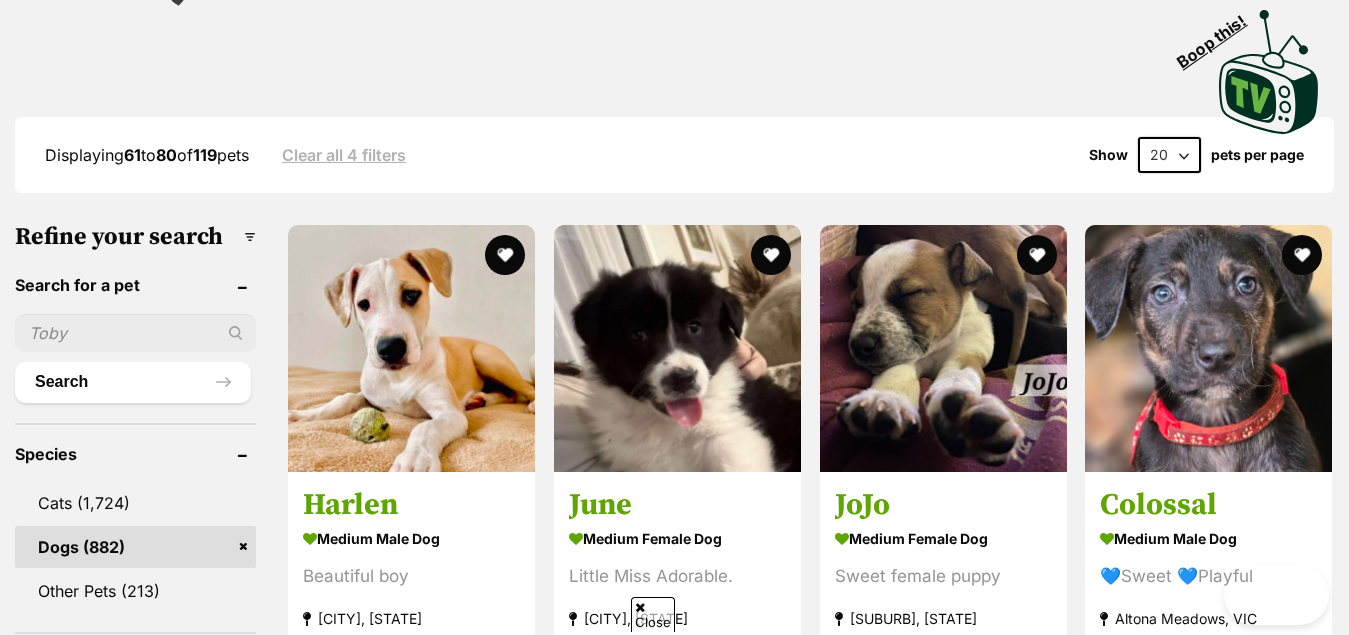 scroll, scrollTop: 446, scrollLeft: 0, axis: vertical 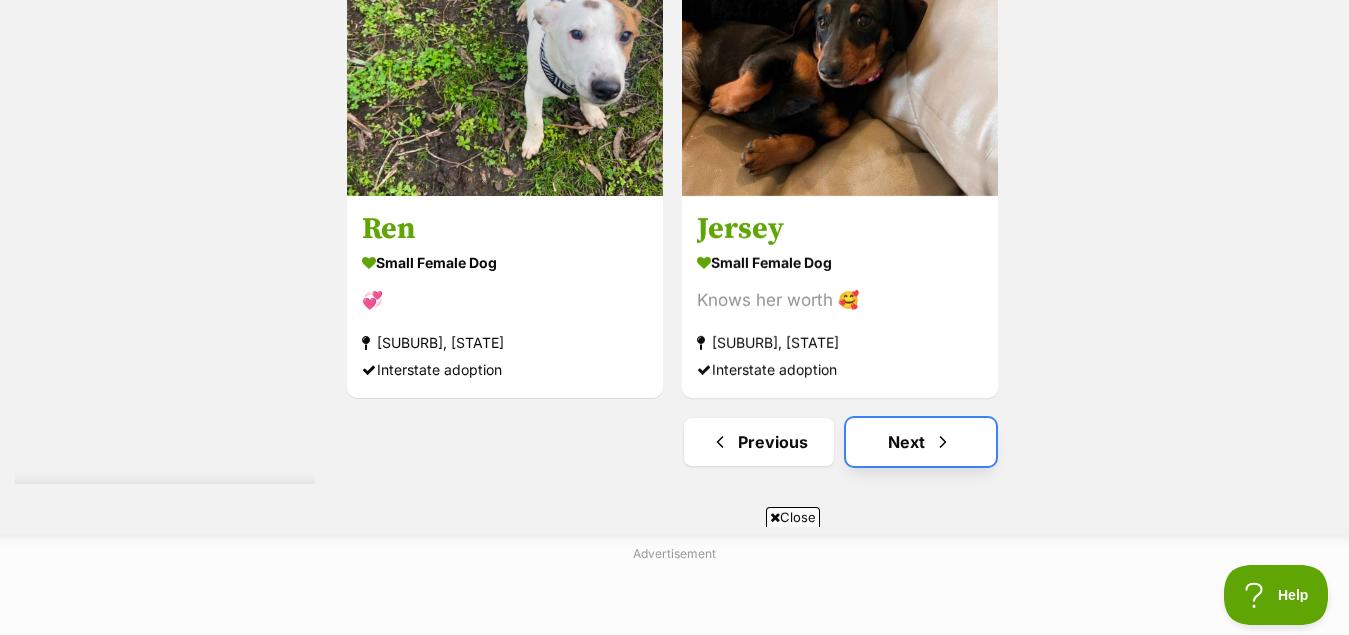 click on "Next" at bounding box center (921, 442) 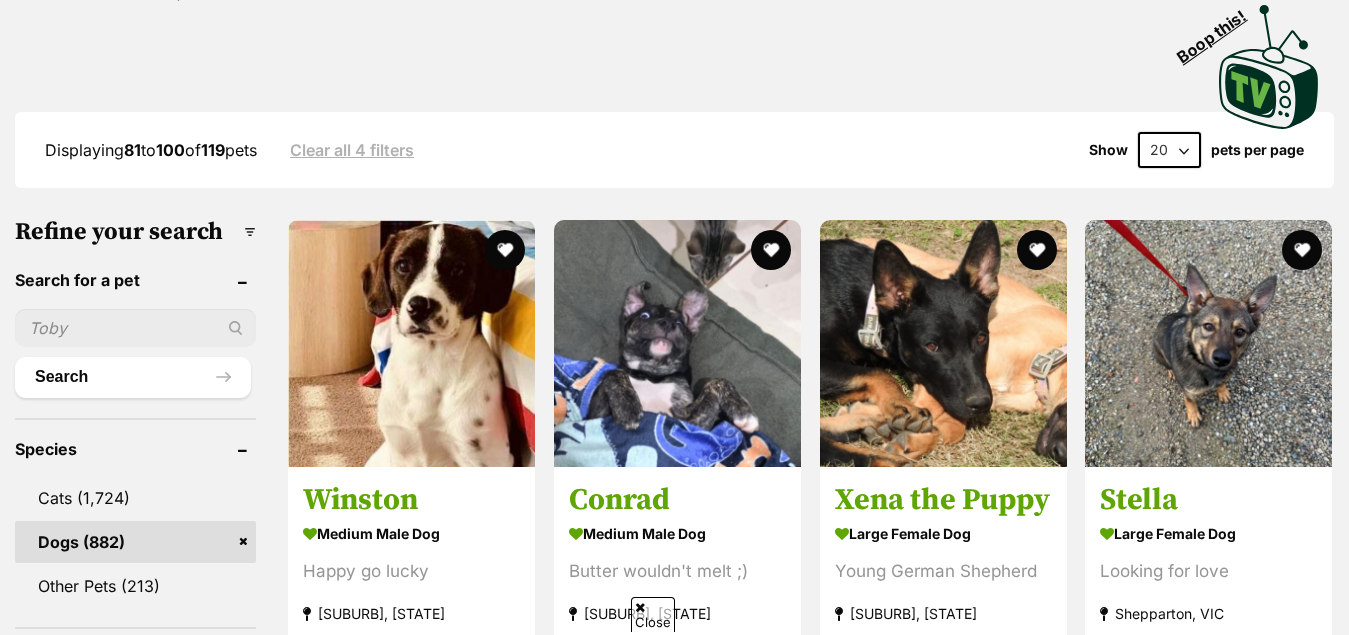 scroll, scrollTop: 771, scrollLeft: 0, axis: vertical 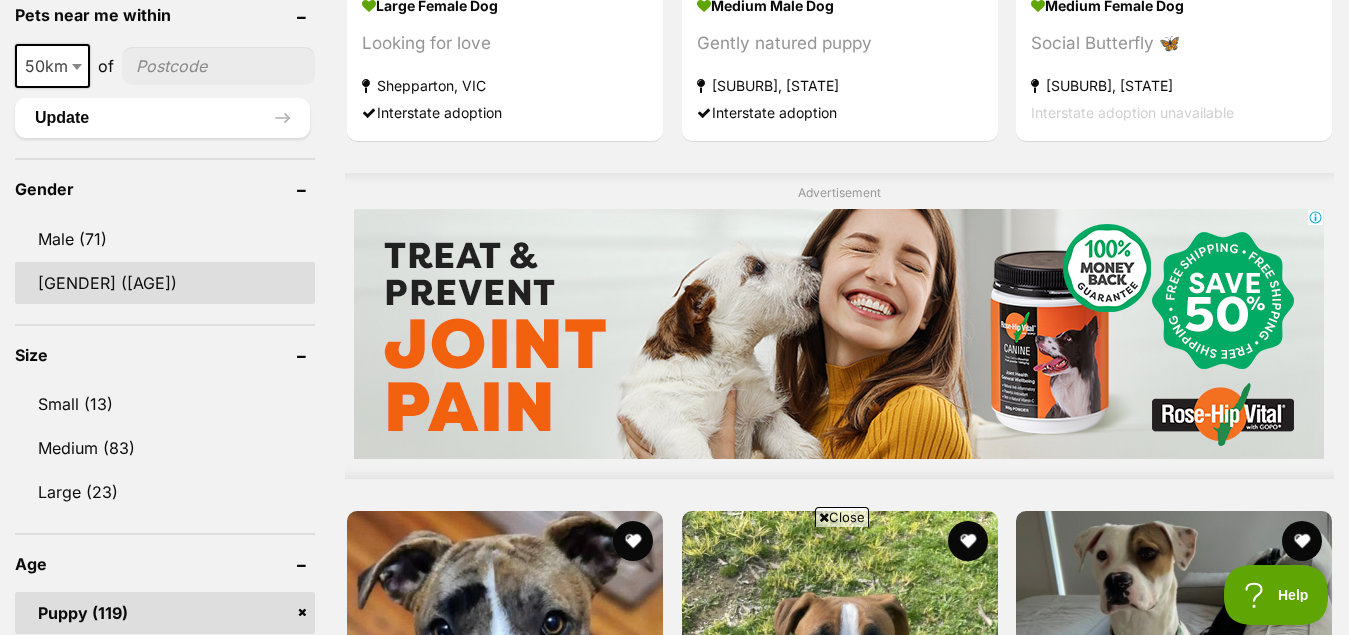 click on "[GENDER] ([AGE])" at bounding box center [165, 283] 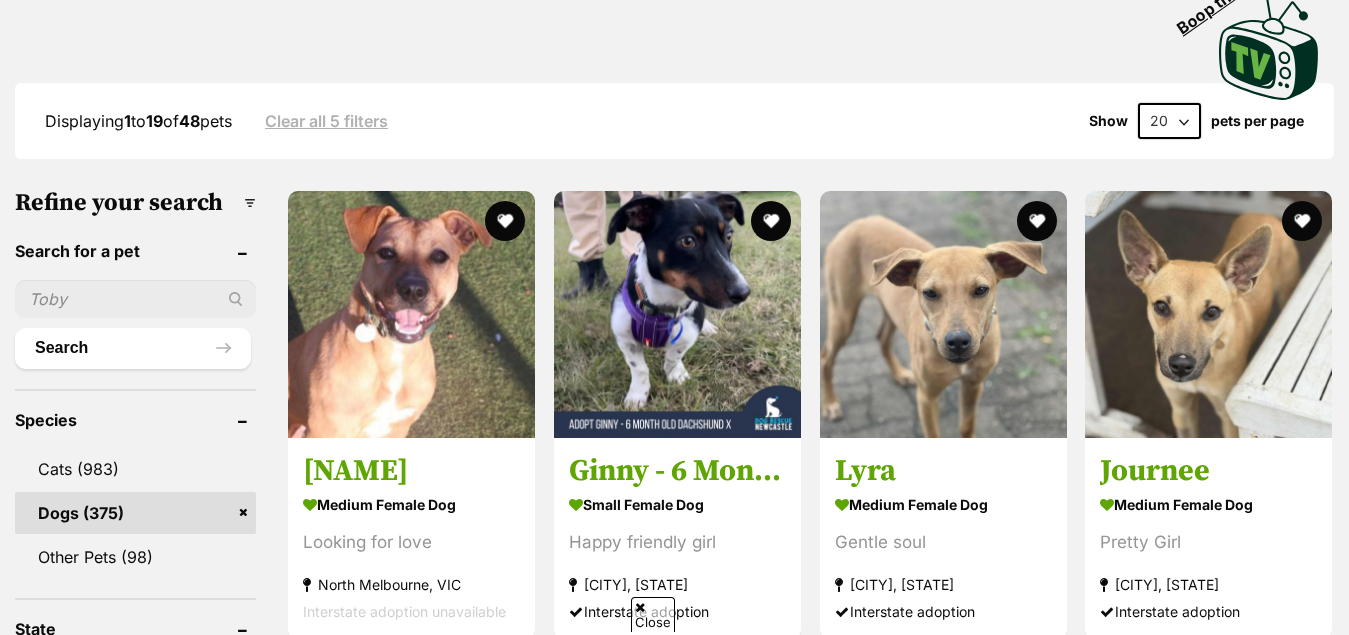 scroll, scrollTop: 476, scrollLeft: 0, axis: vertical 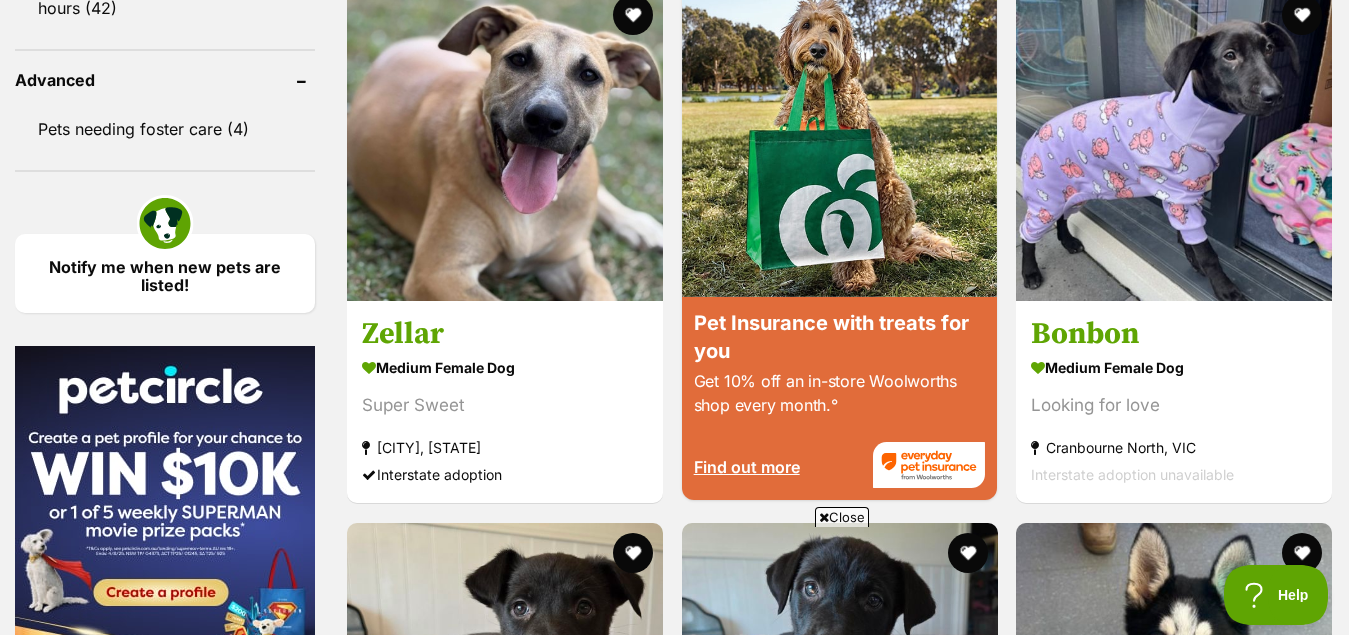 drag, startPoint x: 719, startPoint y: 461, endPoint x: 809, endPoint y: 323, distance: 164.75436 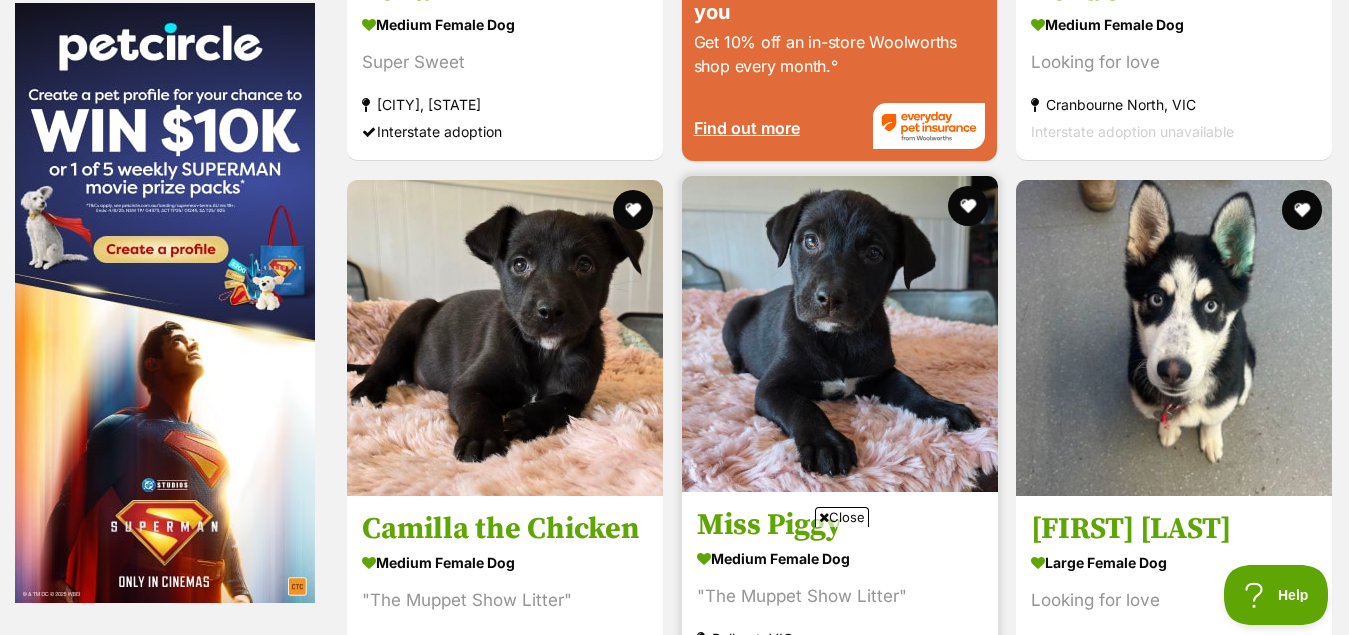 scroll, scrollTop: 2975, scrollLeft: 0, axis: vertical 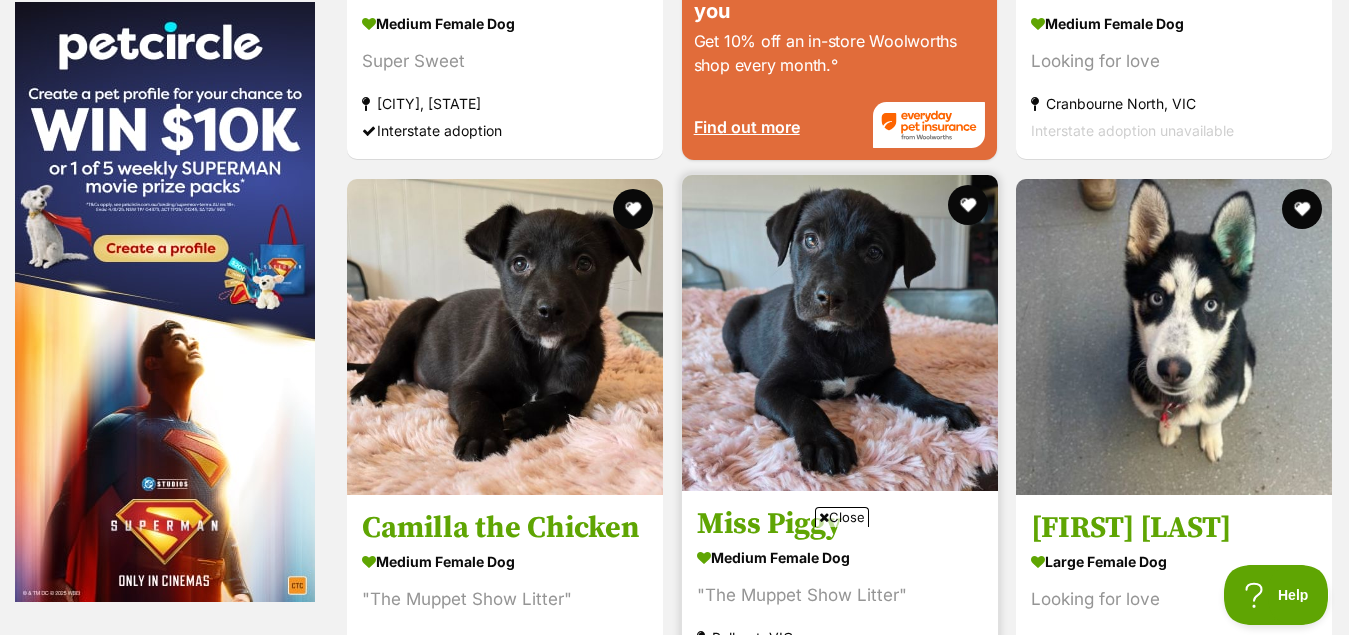 click at bounding box center [840, 333] 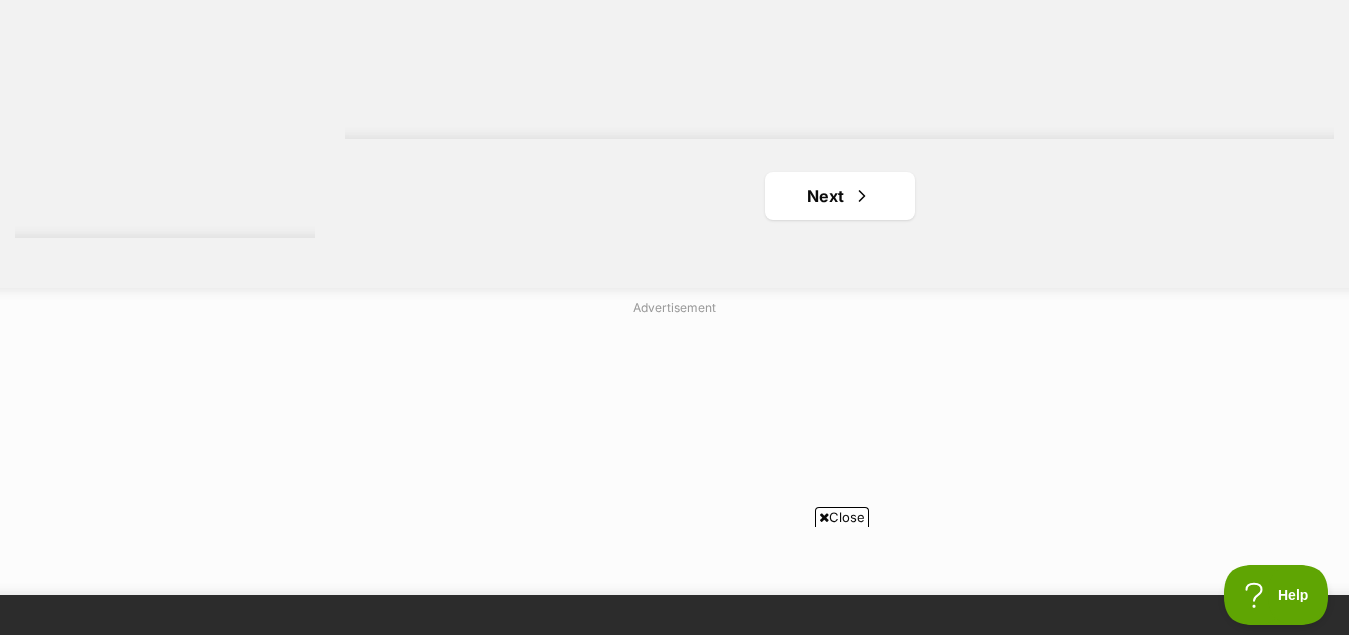 scroll, scrollTop: 5144, scrollLeft: 0, axis: vertical 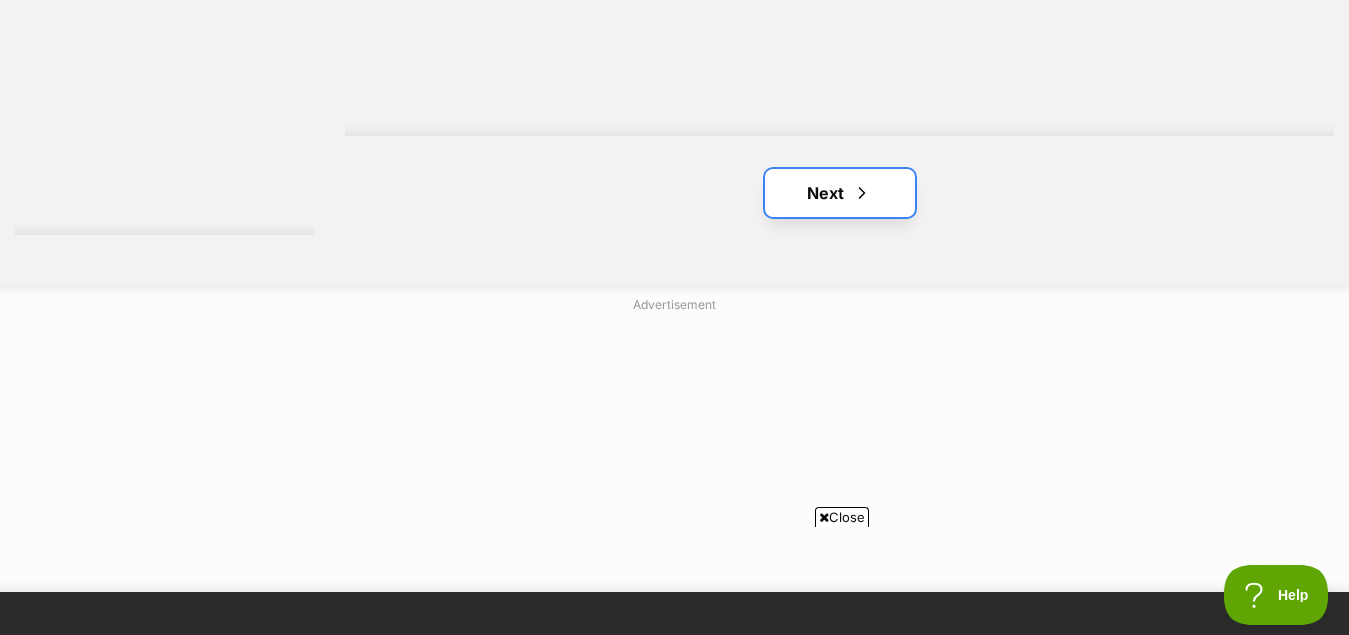 click on "Next" at bounding box center [840, 193] 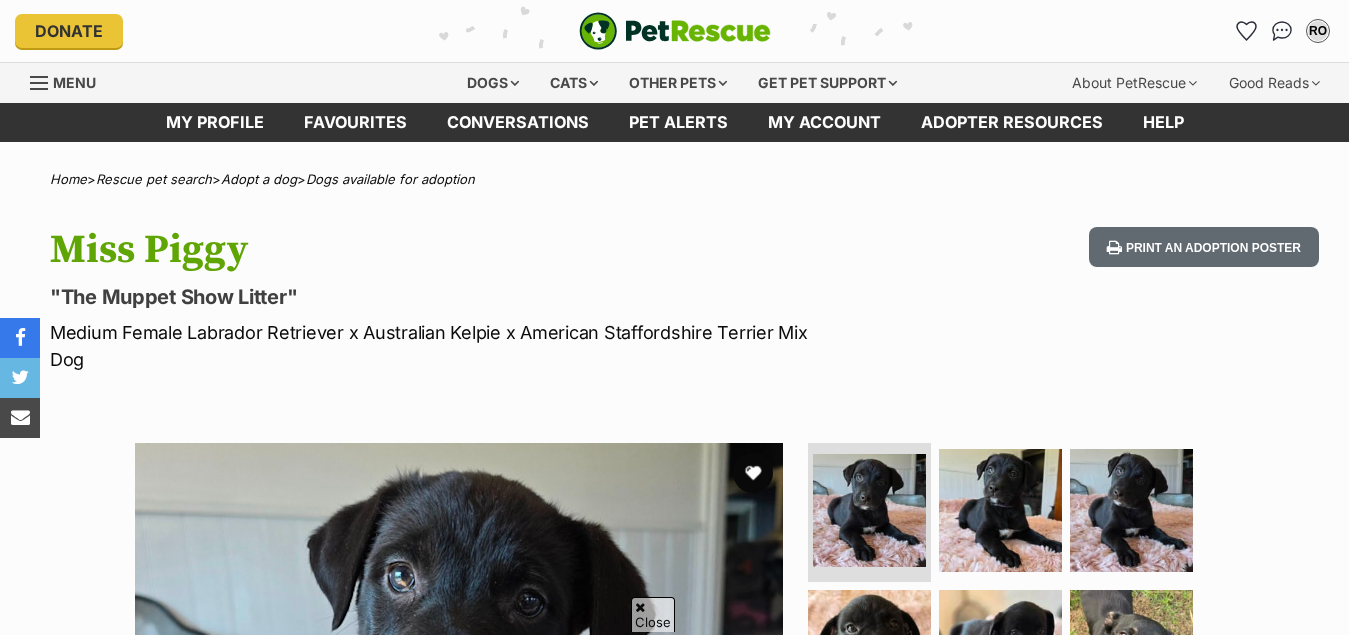 scroll, scrollTop: 927, scrollLeft: 0, axis: vertical 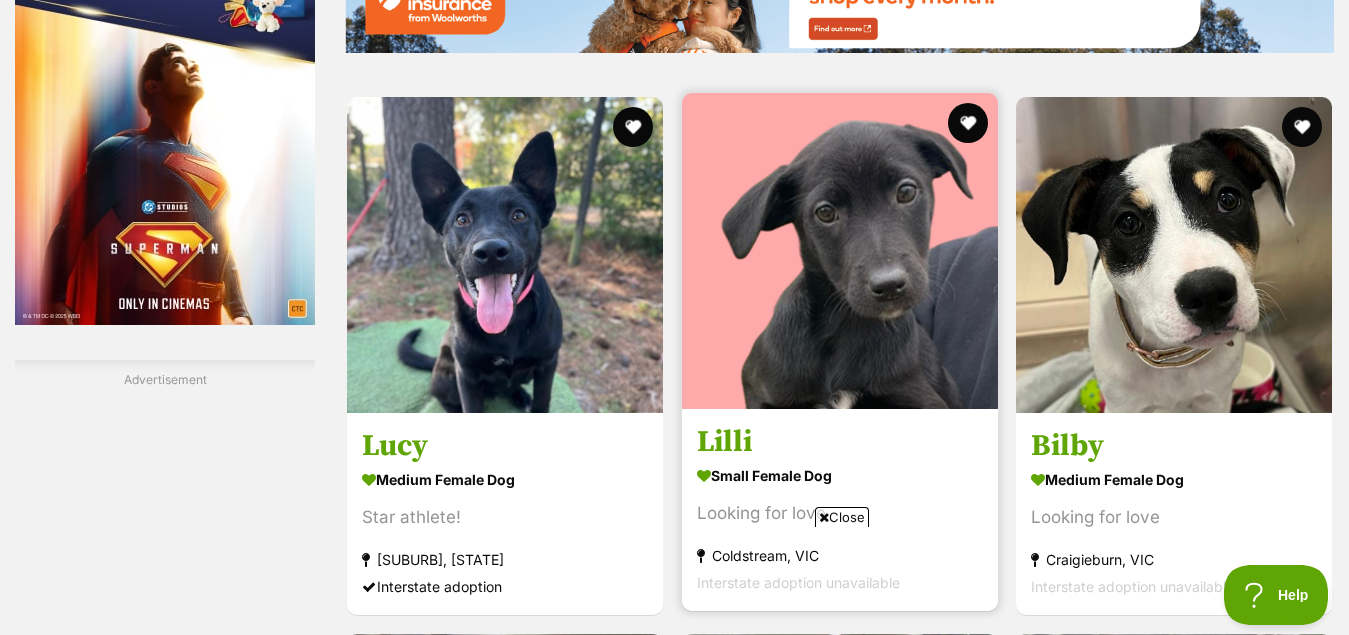 click on "Lilli
small female Dog
Looking for love
Coldstream, VIC
Interstate adoption unavailable" at bounding box center (840, 509) 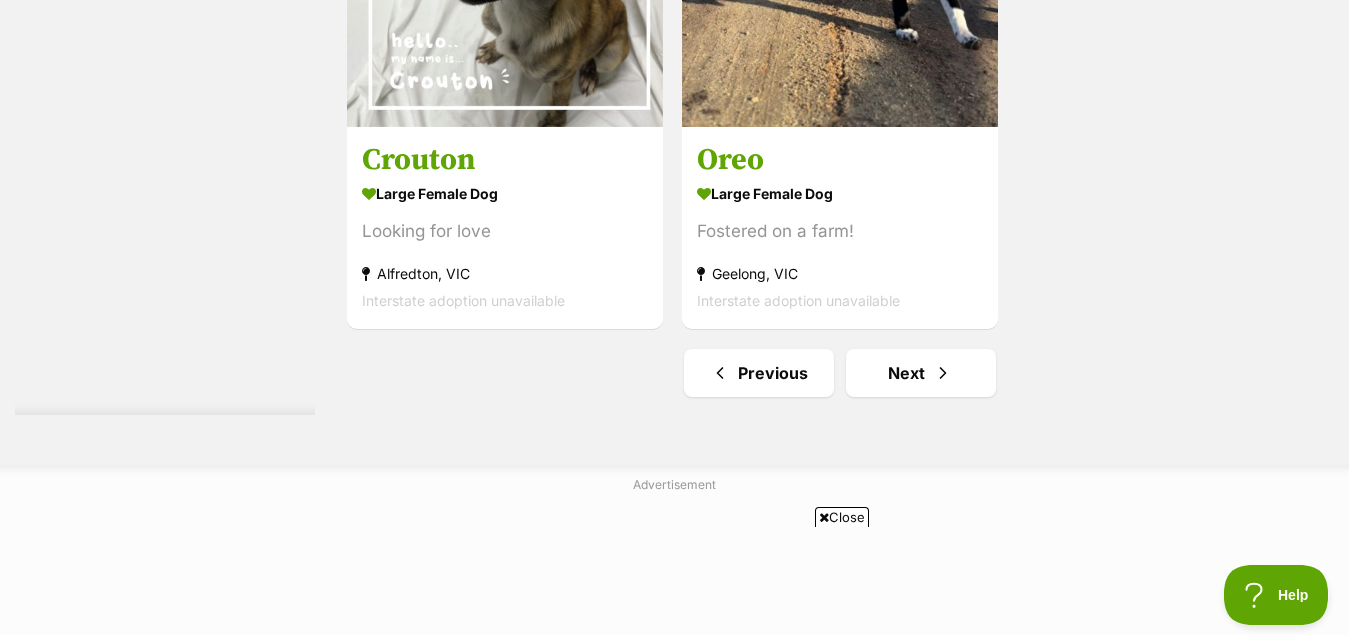 scroll, scrollTop: 4965, scrollLeft: 0, axis: vertical 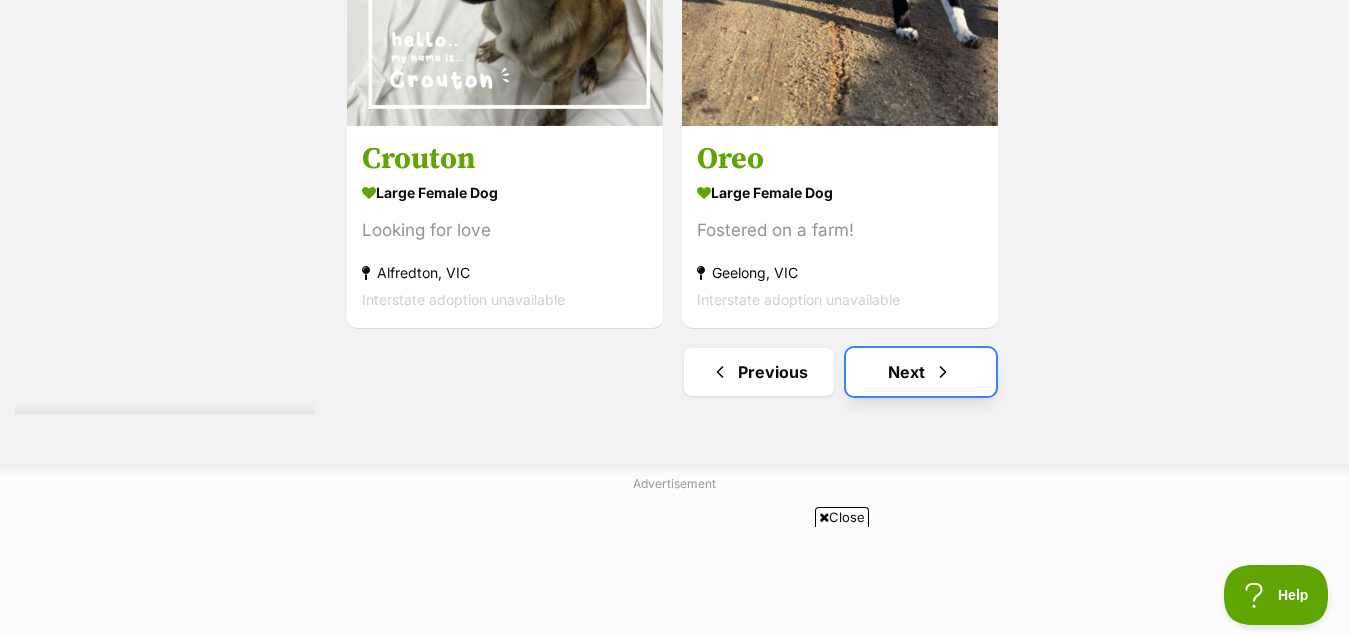 click on "Next" at bounding box center (921, 372) 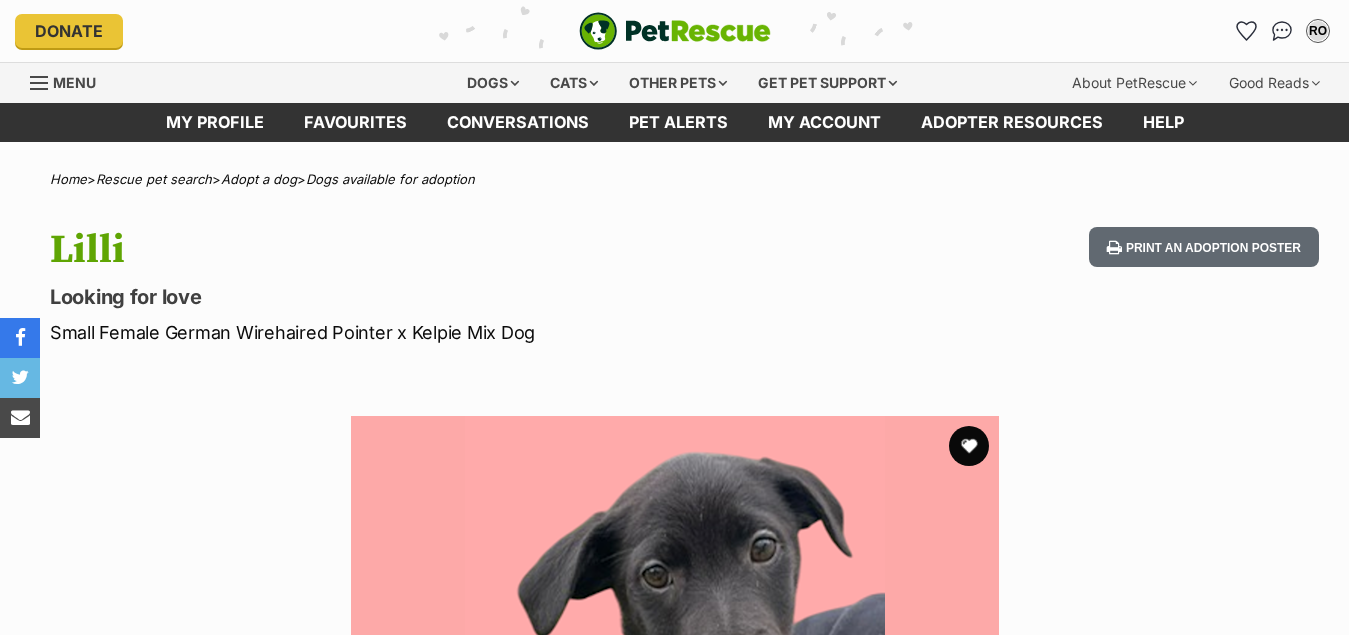 scroll, scrollTop: 0, scrollLeft: 0, axis: both 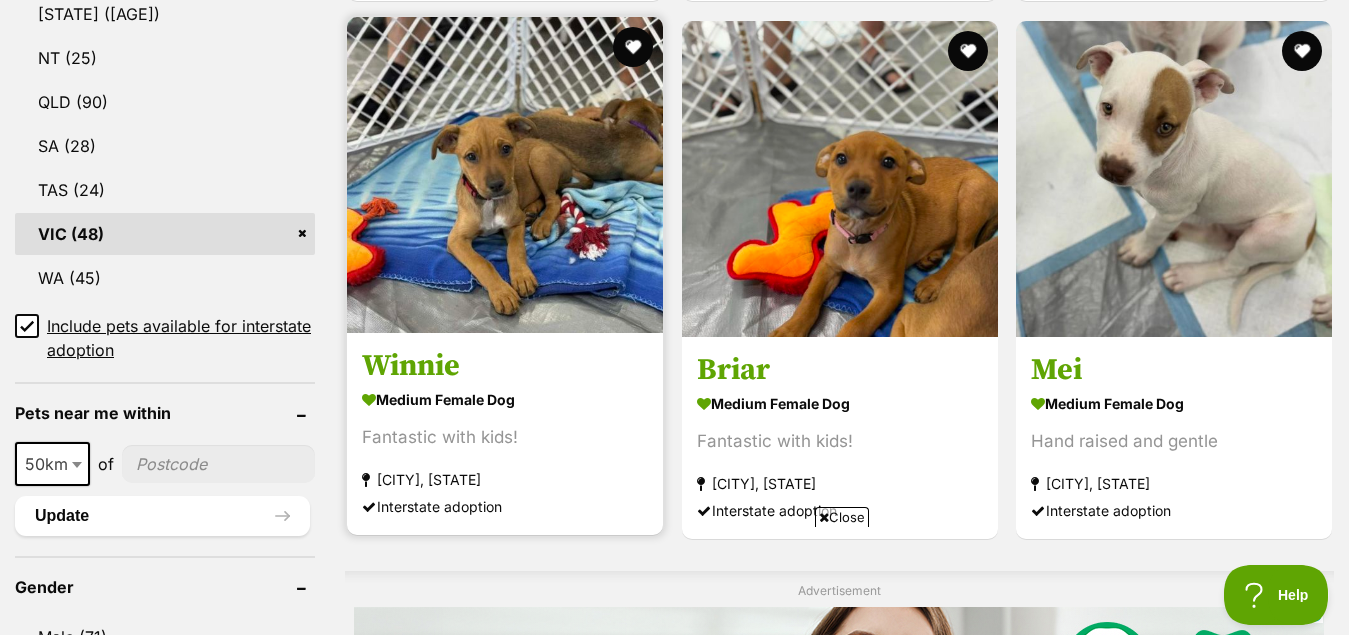 click on "Winnie
medium female Dog
Fantastic with kids!
[CITY], [STATE]
Interstate adoption" at bounding box center [505, 433] 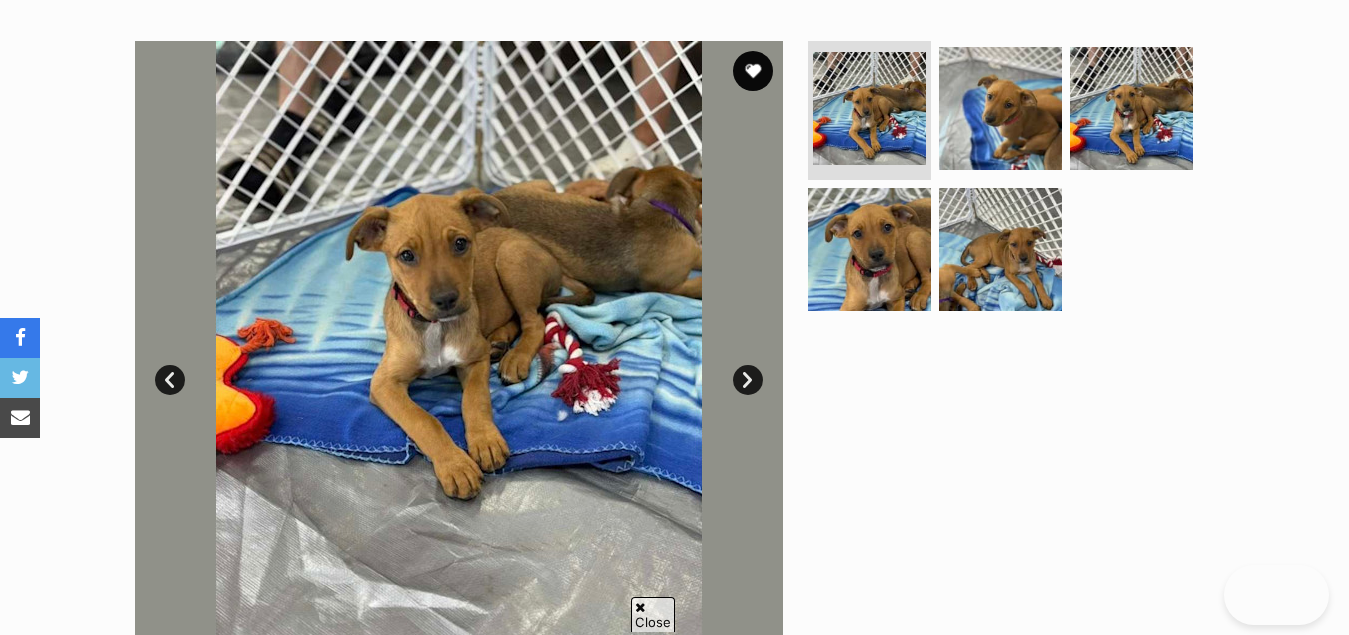 scroll, scrollTop: 644, scrollLeft: 0, axis: vertical 